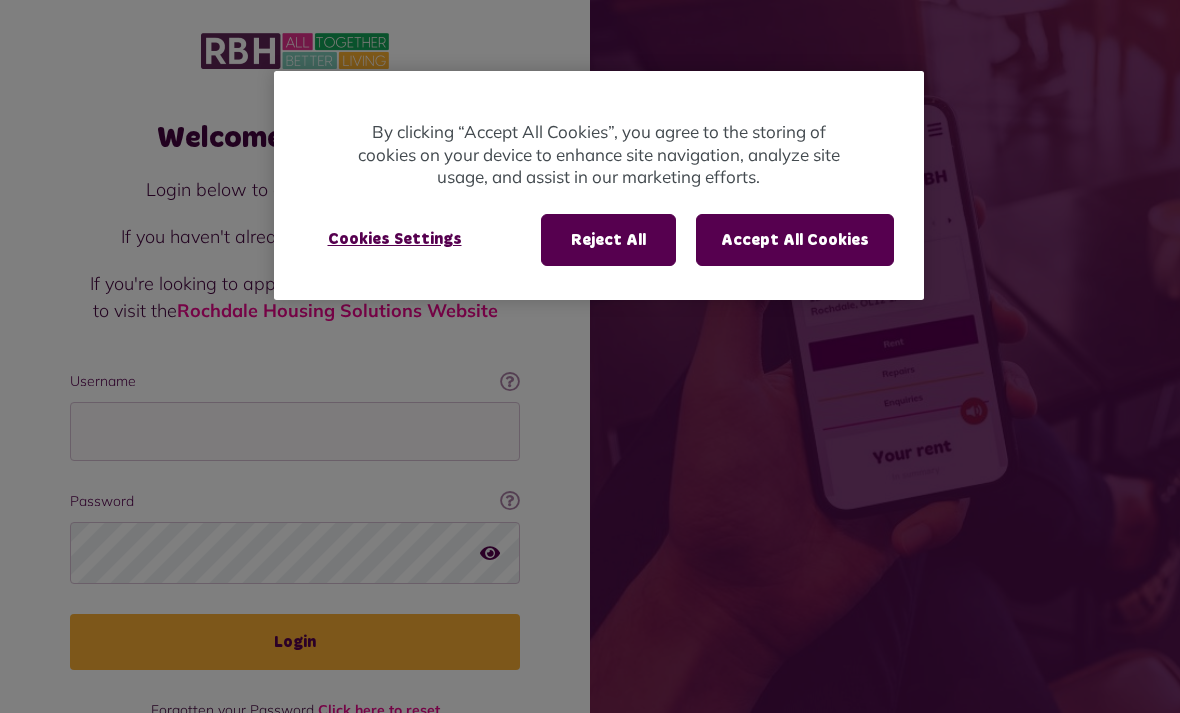 scroll, scrollTop: 64, scrollLeft: 0, axis: vertical 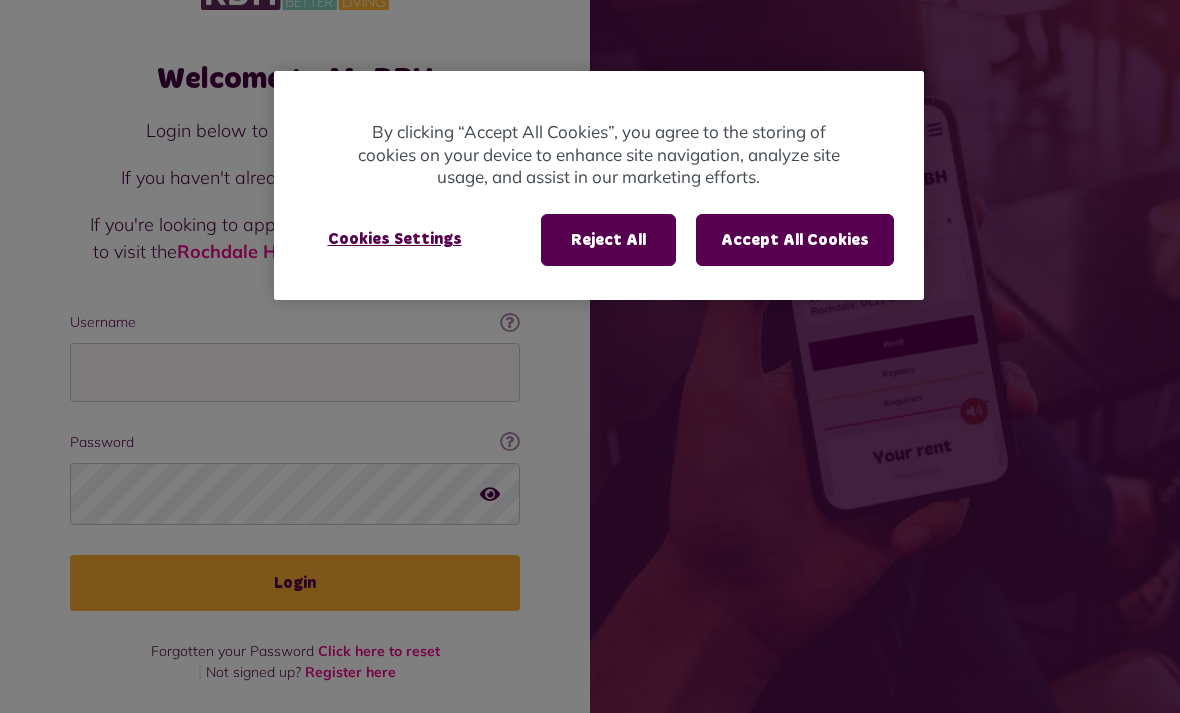 click on "Reject All" at bounding box center (608, 240) 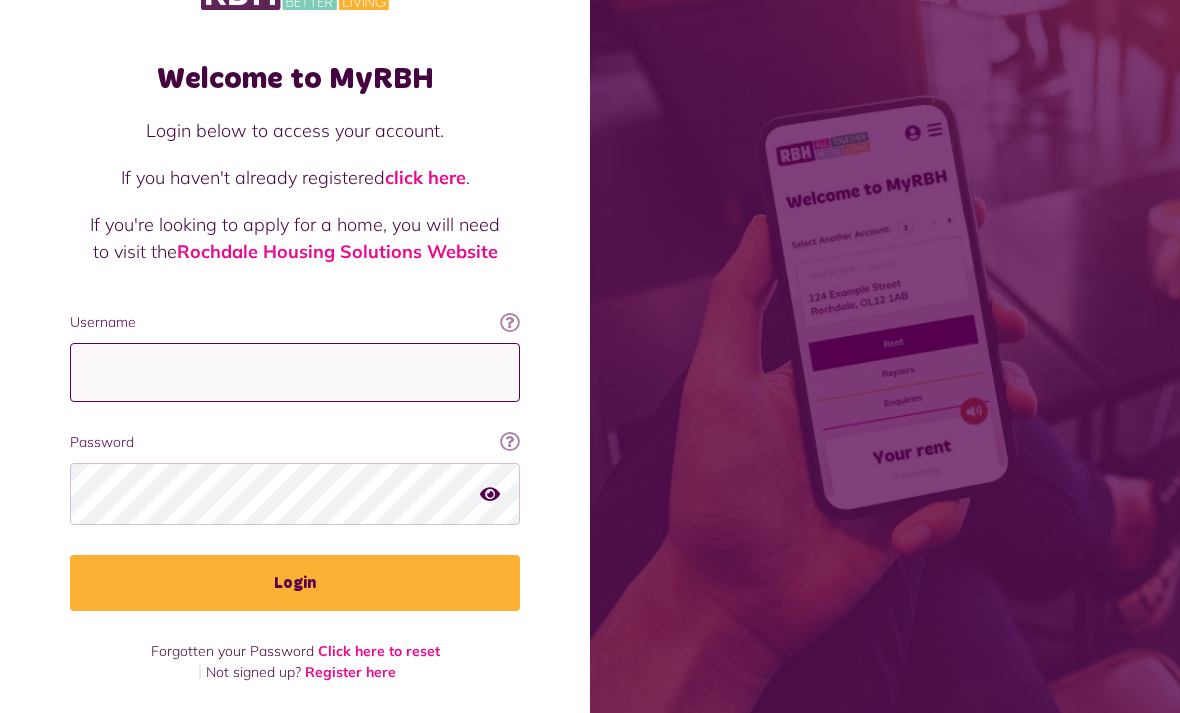 click on "Username" at bounding box center (295, 372) 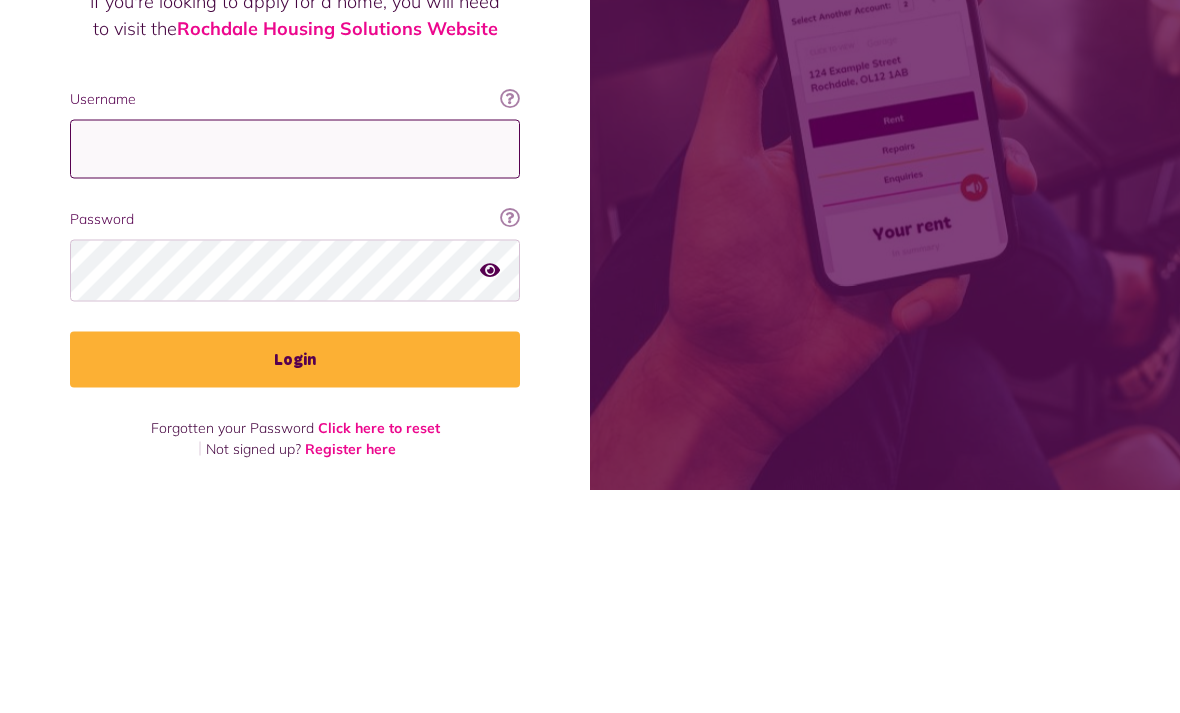 type on "**********" 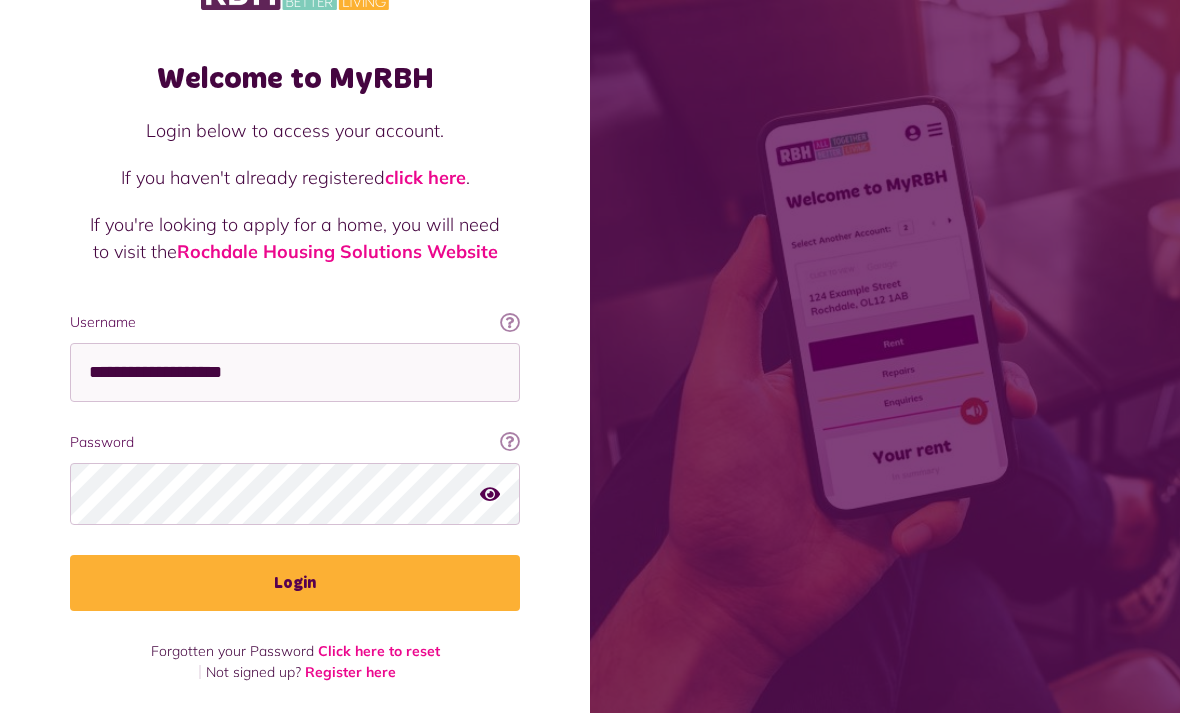 click on "Login" at bounding box center (295, 583) 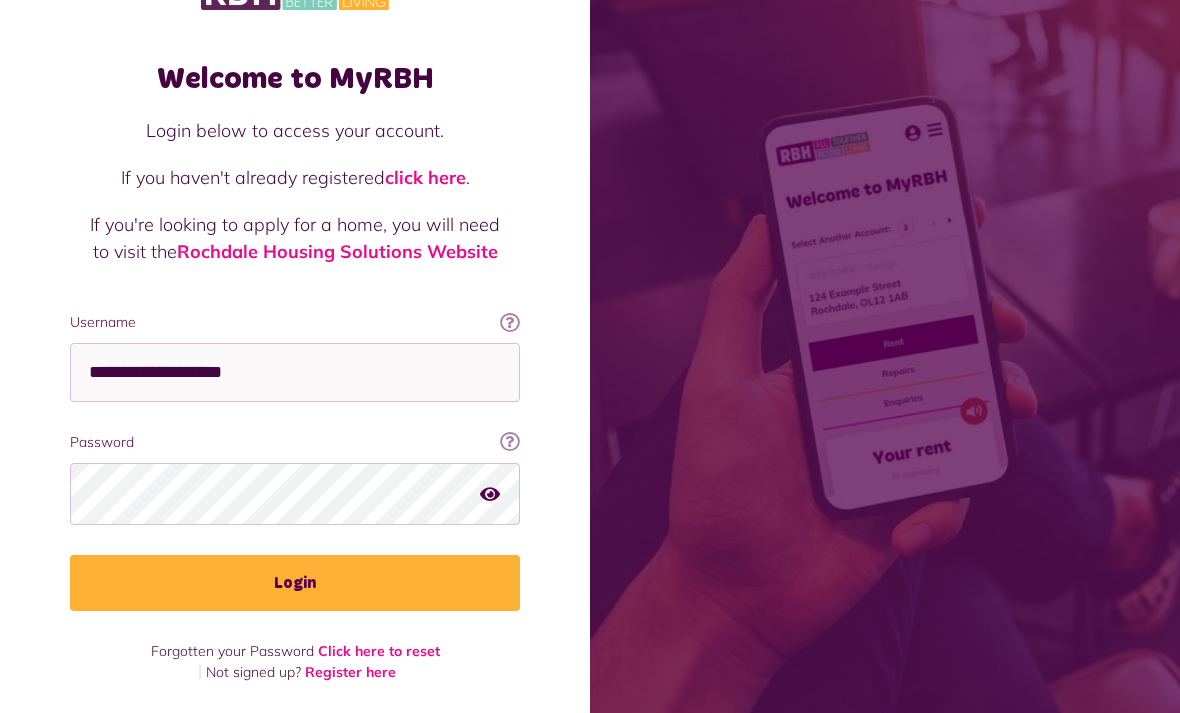 click on "Login" at bounding box center [295, 583] 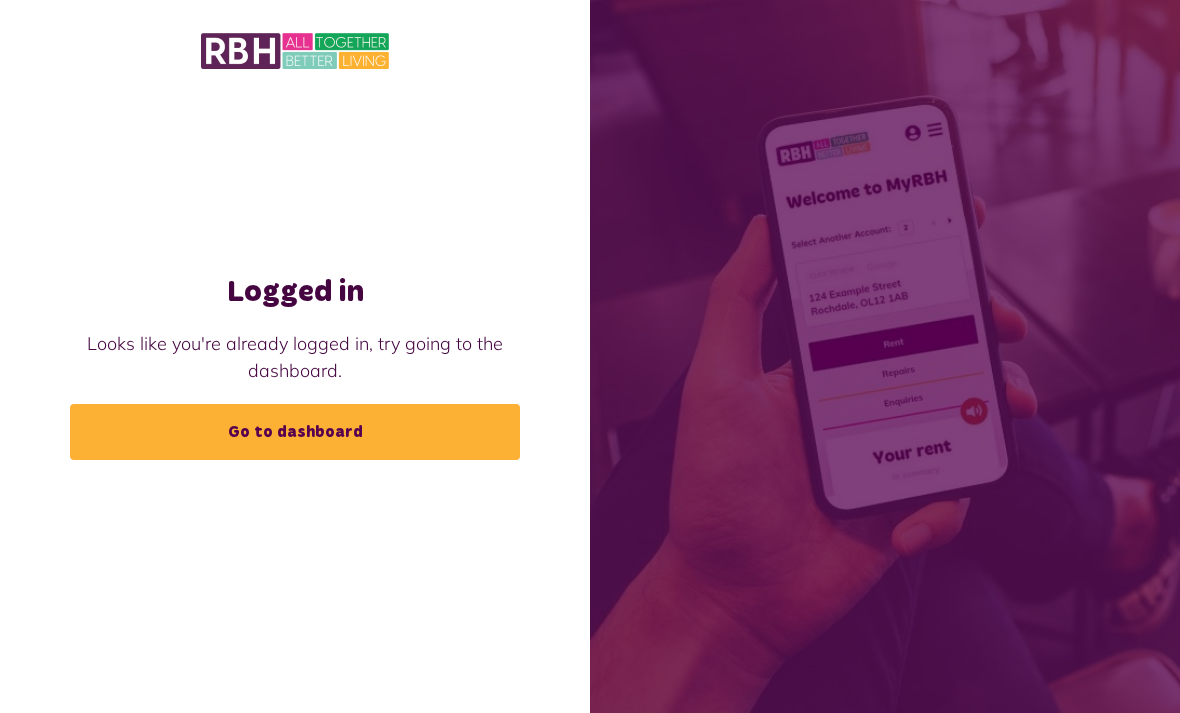 scroll, scrollTop: 64, scrollLeft: 0, axis: vertical 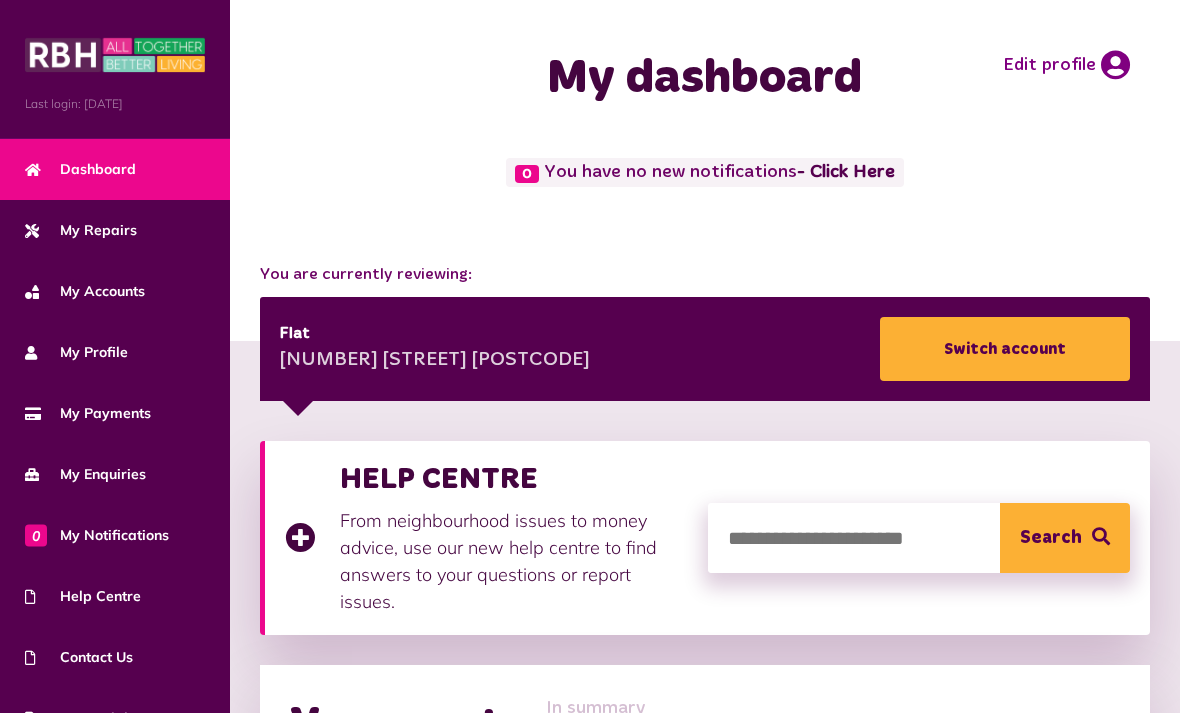 click on "My Payments" at bounding box center [115, 413] 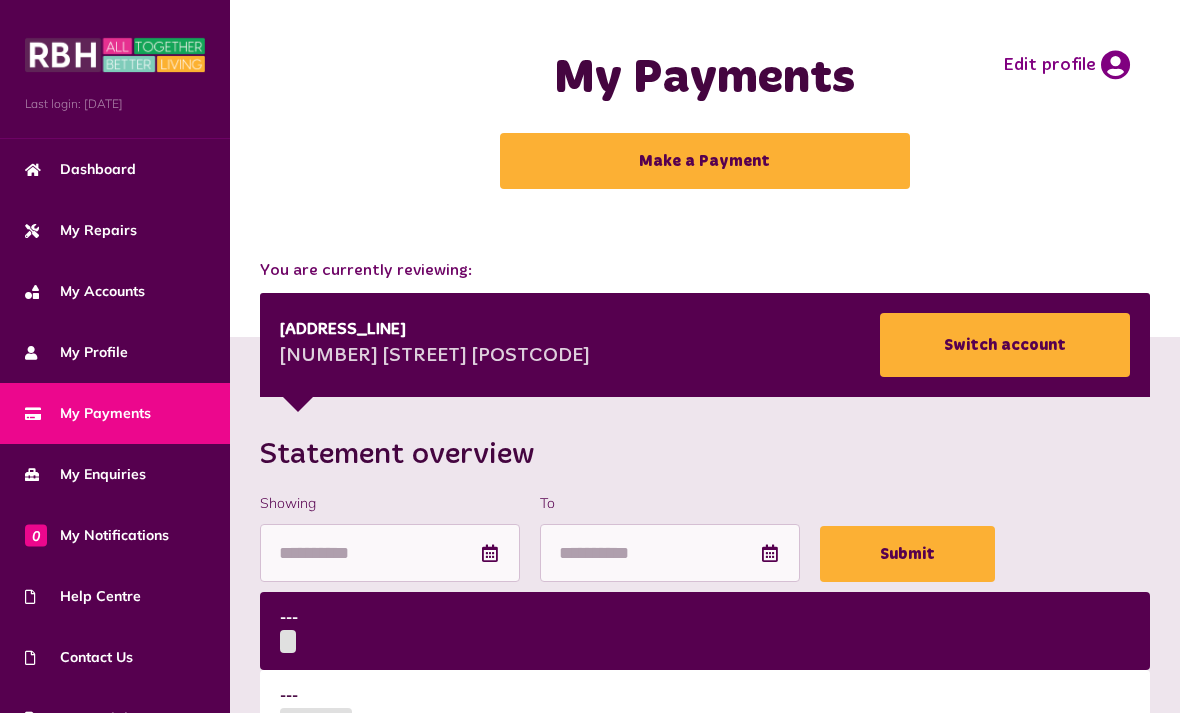 scroll, scrollTop: 0, scrollLeft: 0, axis: both 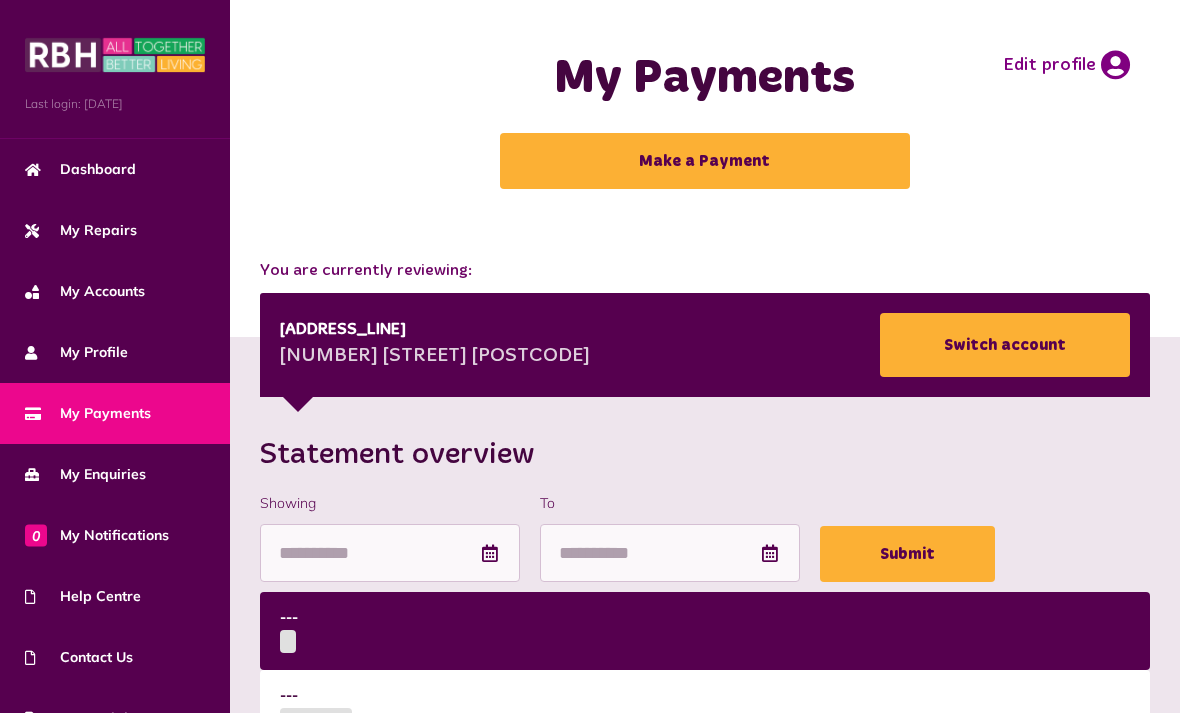 click on "My Accounts" at bounding box center [85, 291] 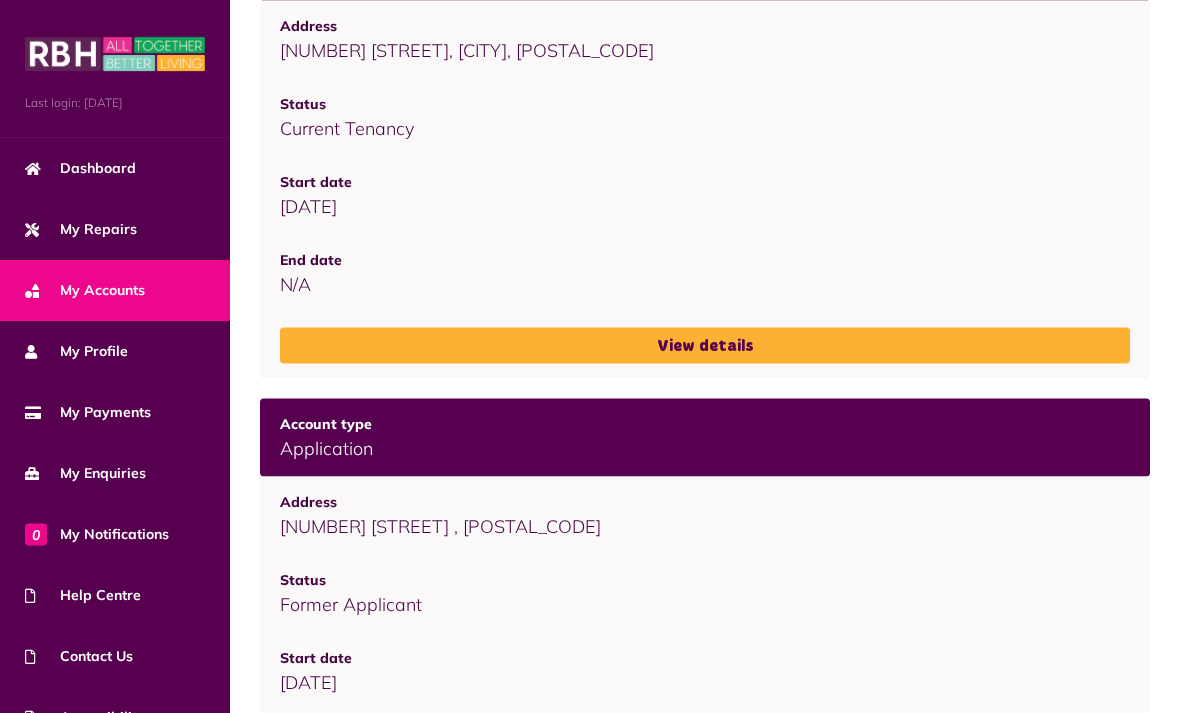 scroll, scrollTop: 327, scrollLeft: 0, axis: vertical 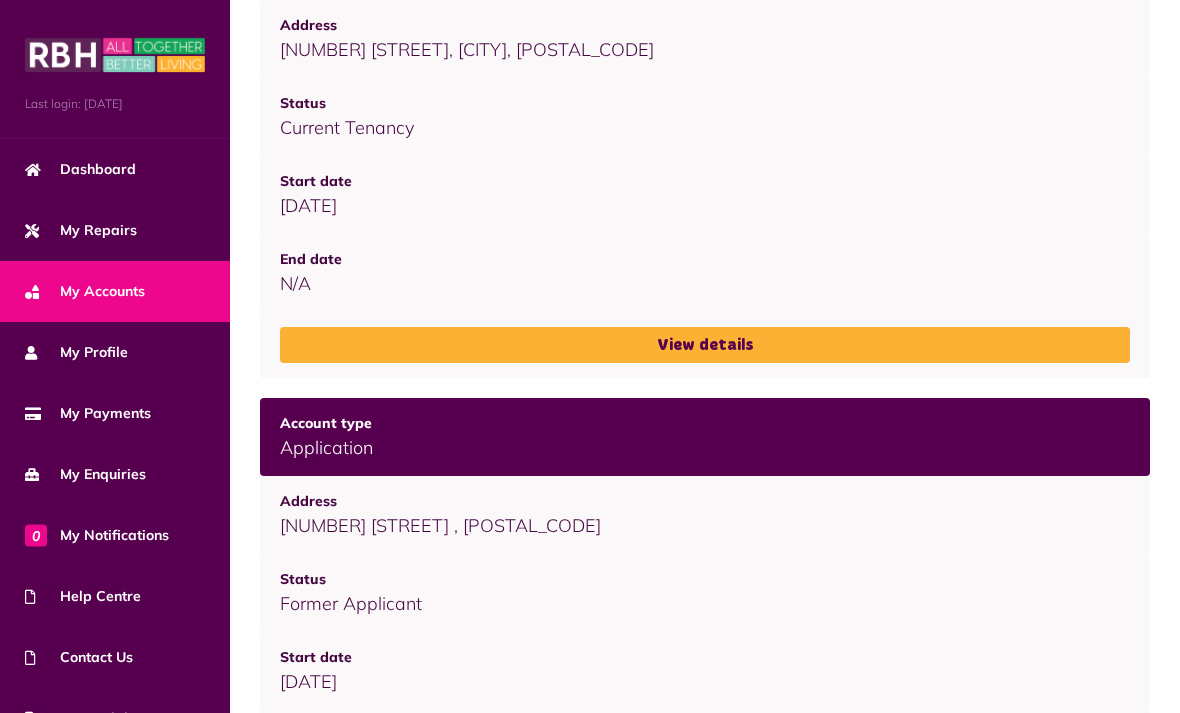 click on "Dashboard" at bounding box center (80, 169) 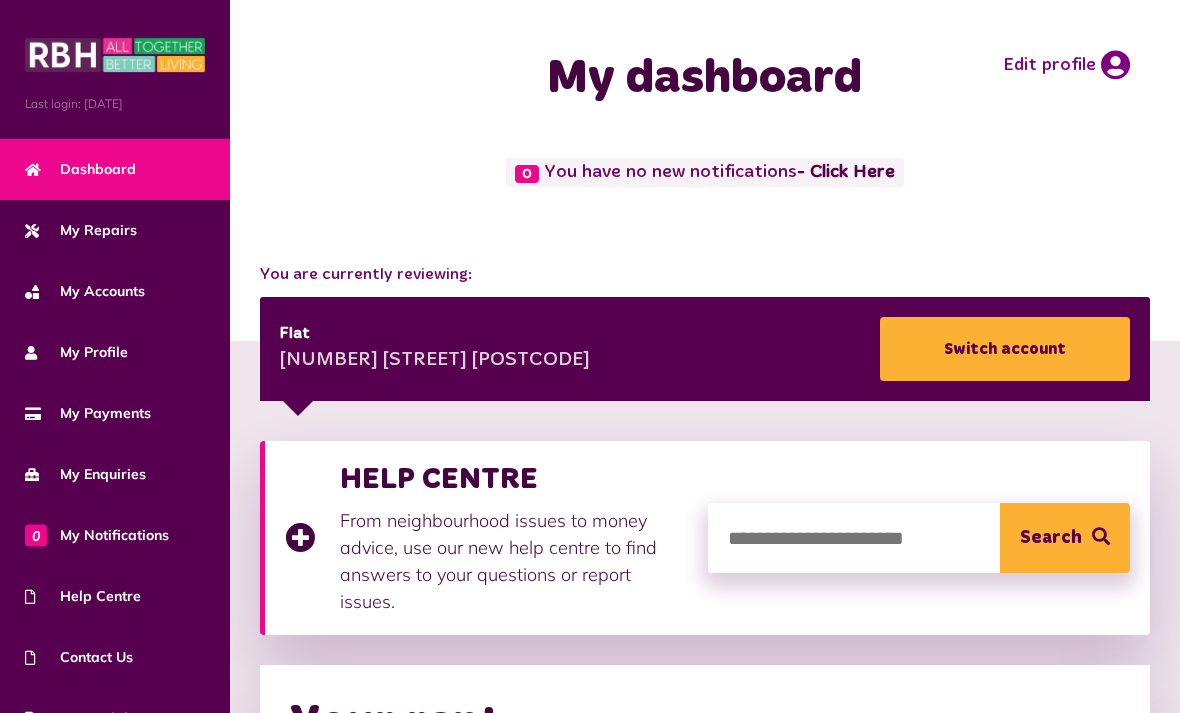 scroll, scrollTop: 0, scrollLeft: 0, axis: both 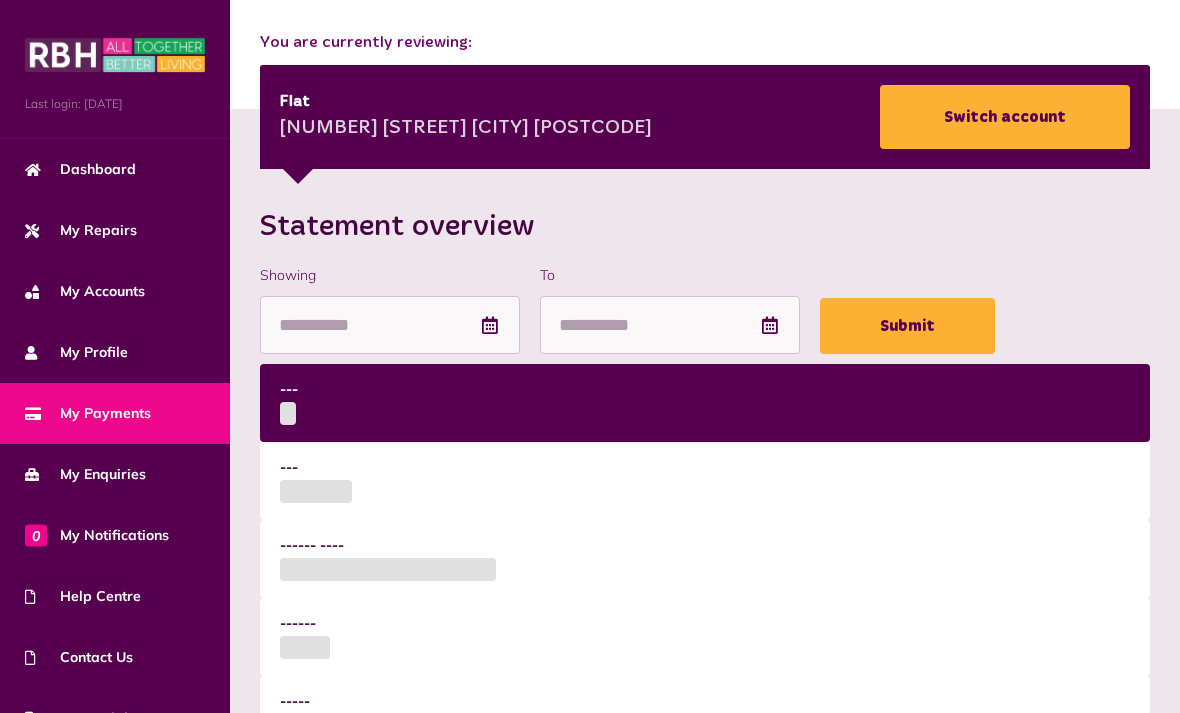 click on "My Accounts" at bounding box center (85, 291) 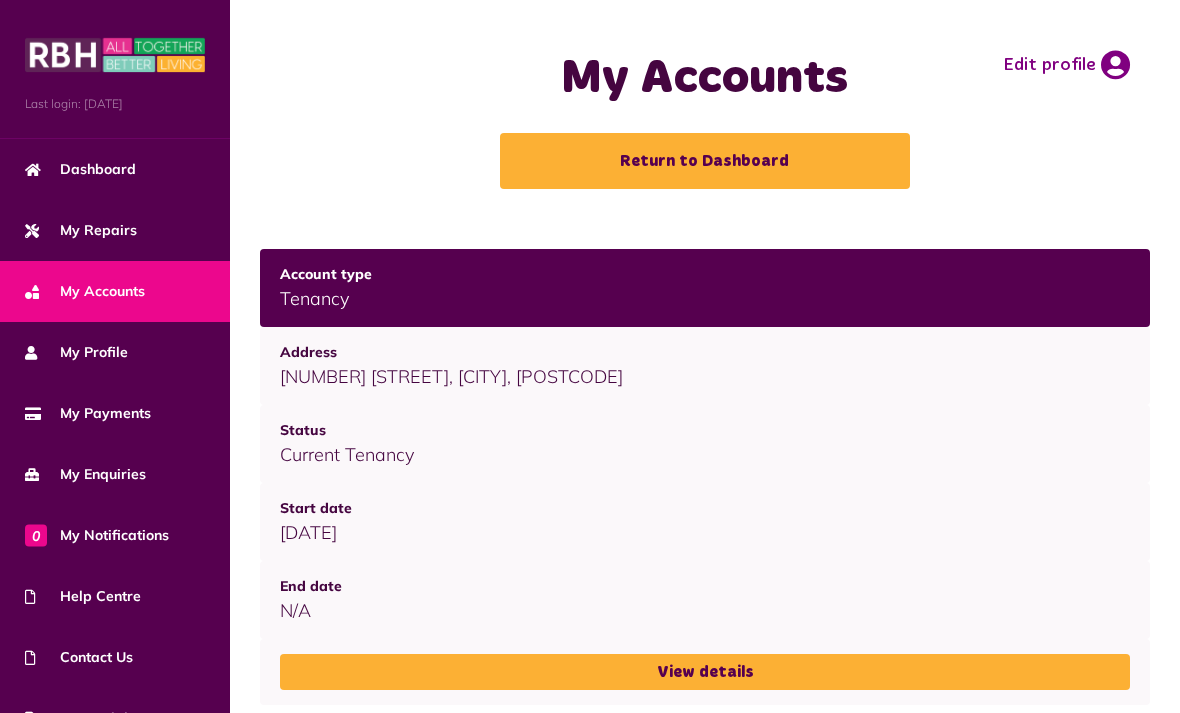 scroll, scrollTop: 0, scrollLeft: 0, axis: both 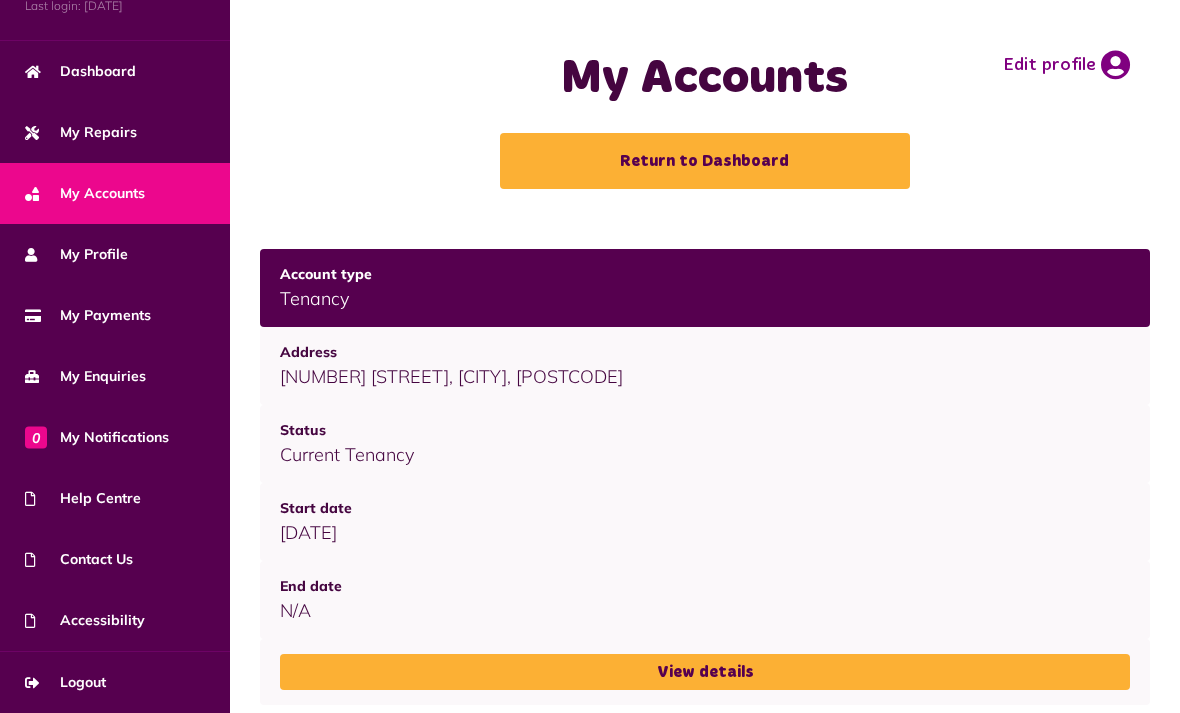 click on "My Payments" at bounding box center [115, 315] 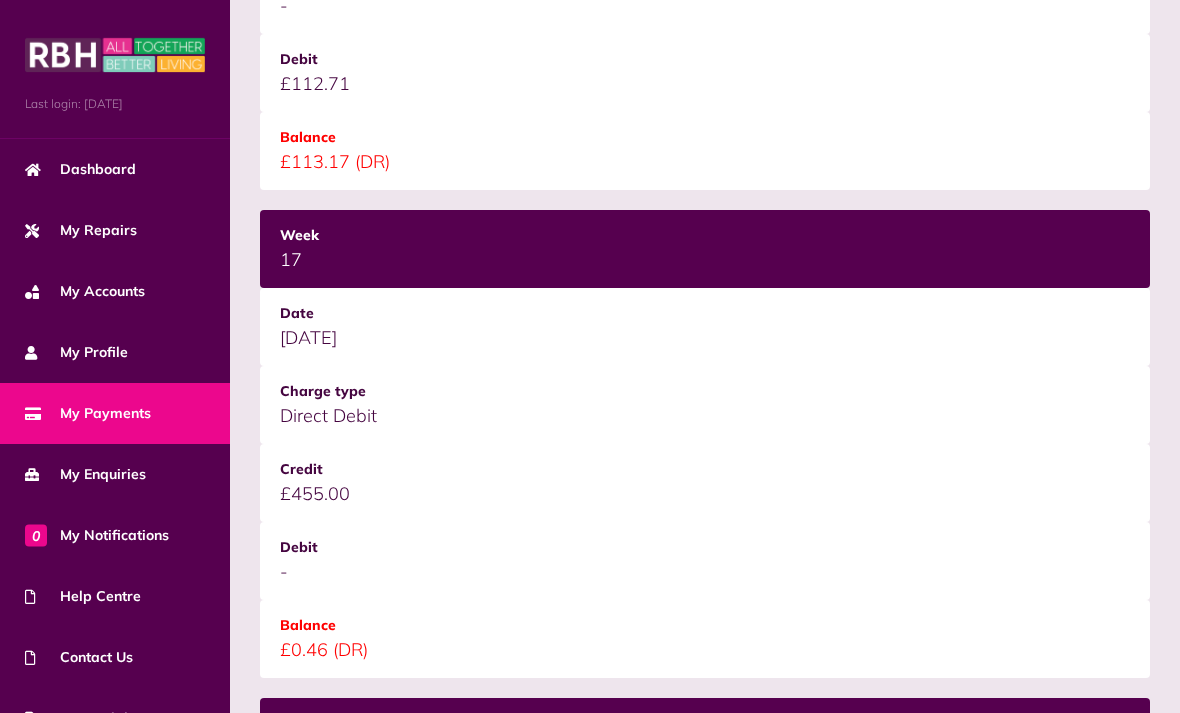 scroll, scrollTop: 872, scrollLeft: 0, axis: vertical 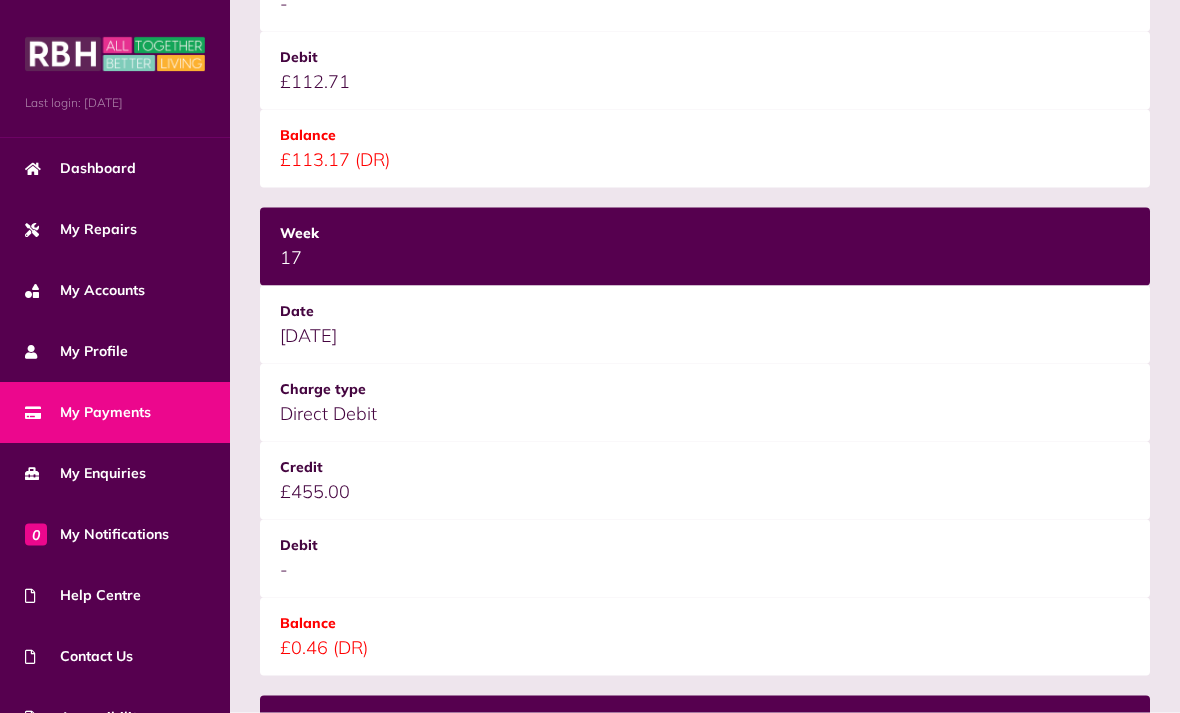 click on "£113.17 (DR)" at bounding box center [705, 149] 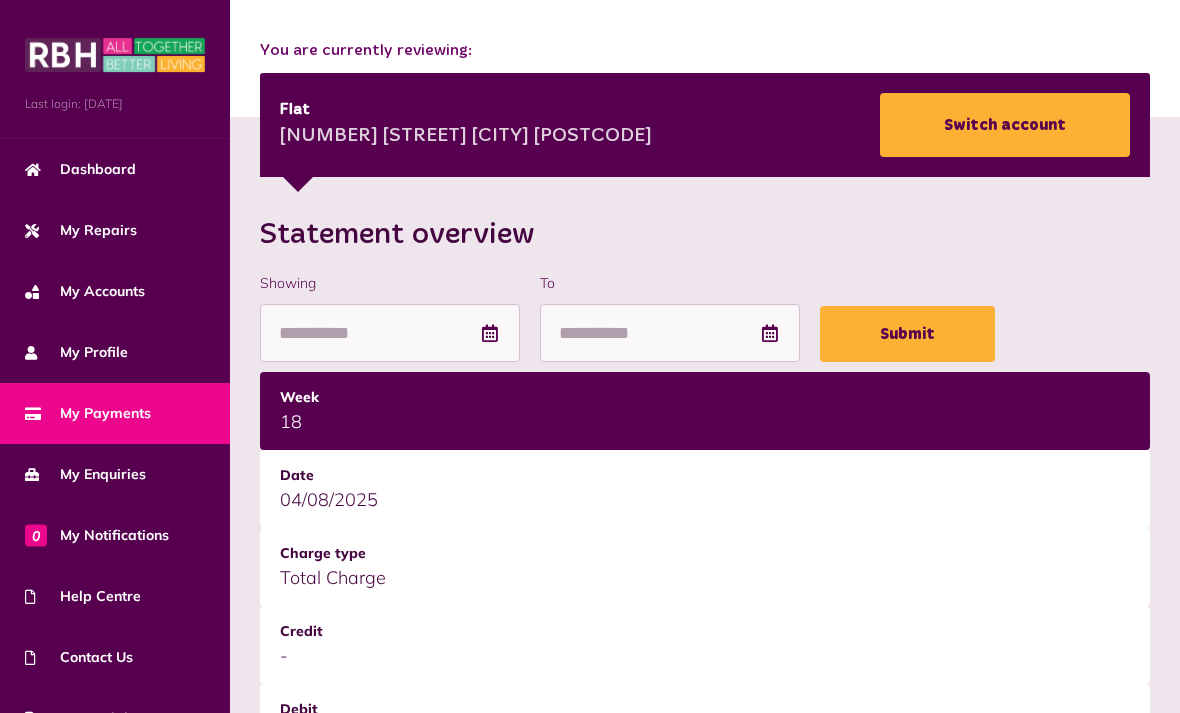 scroll, scrollTop: 215, scrollLeft: 0, axis: vertical 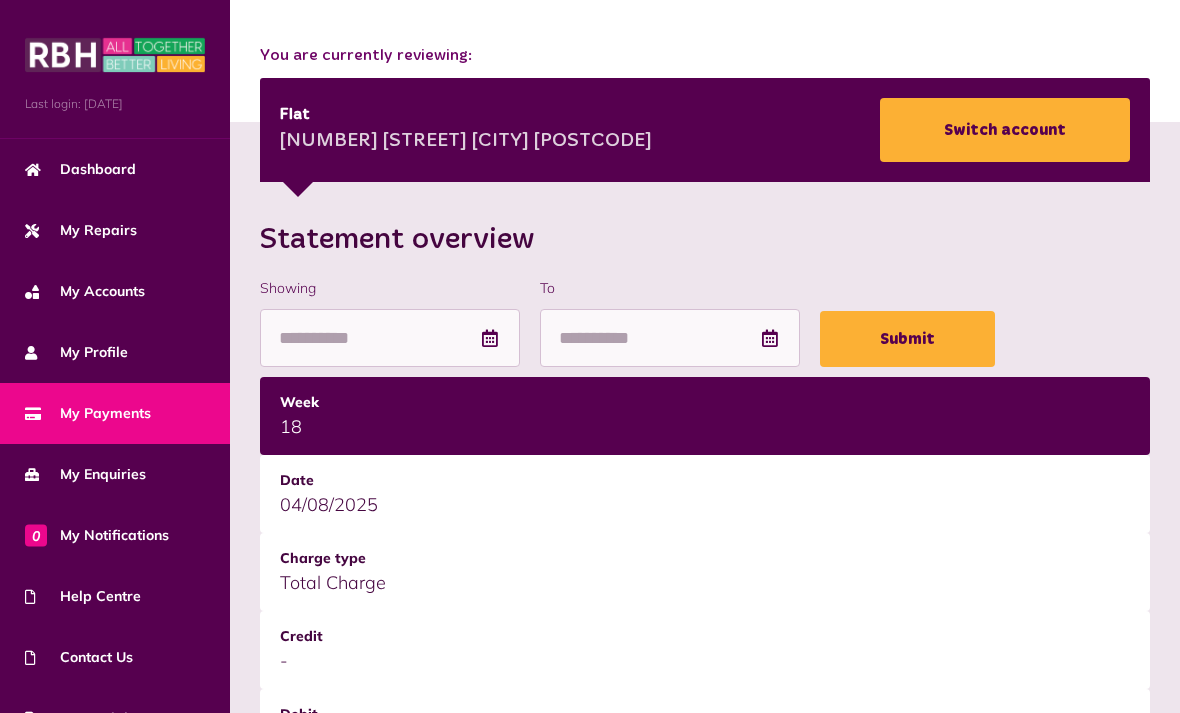 click on "Submit" at bounding box center [907, 339] 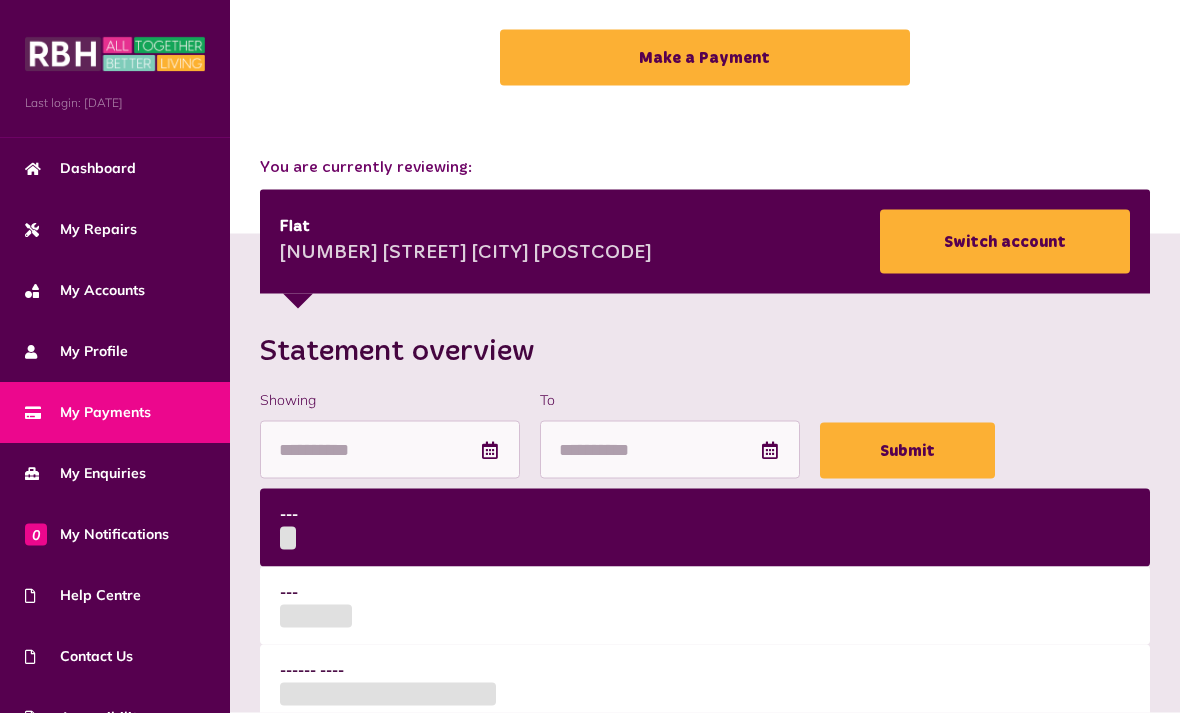 scroll, scrollTop: 0, scrollLeft: 0, axis: both 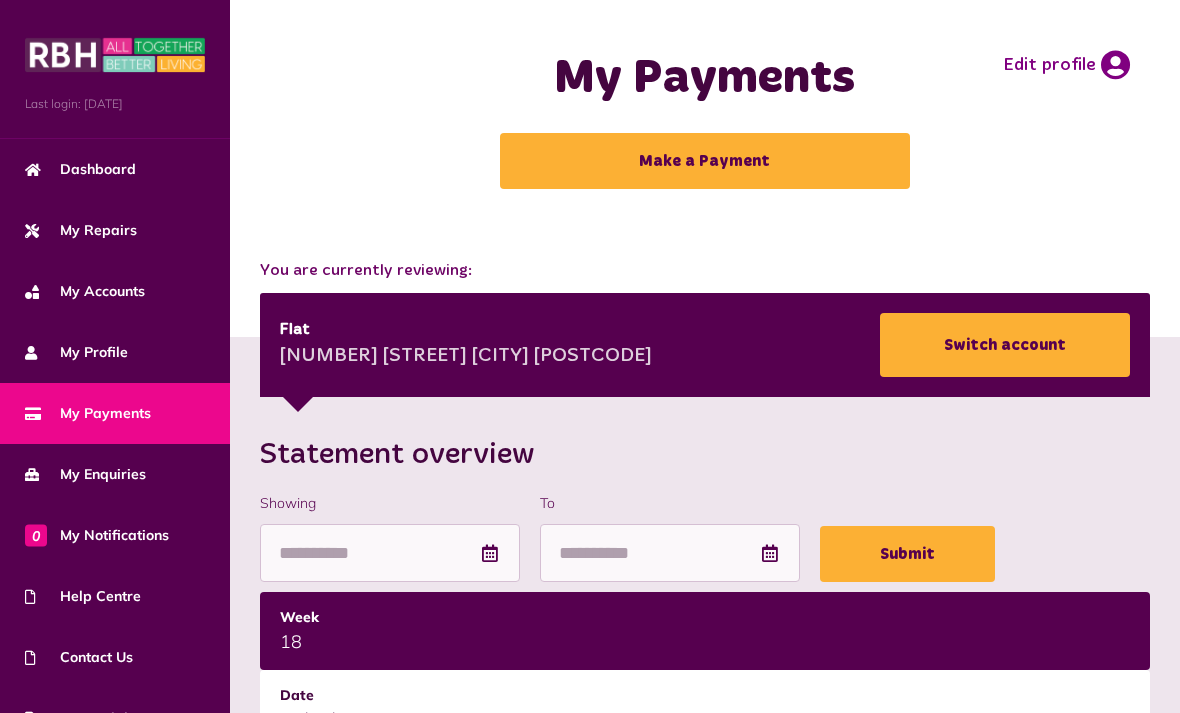 click on "Make a Payment" at bounding box center (705, 161) 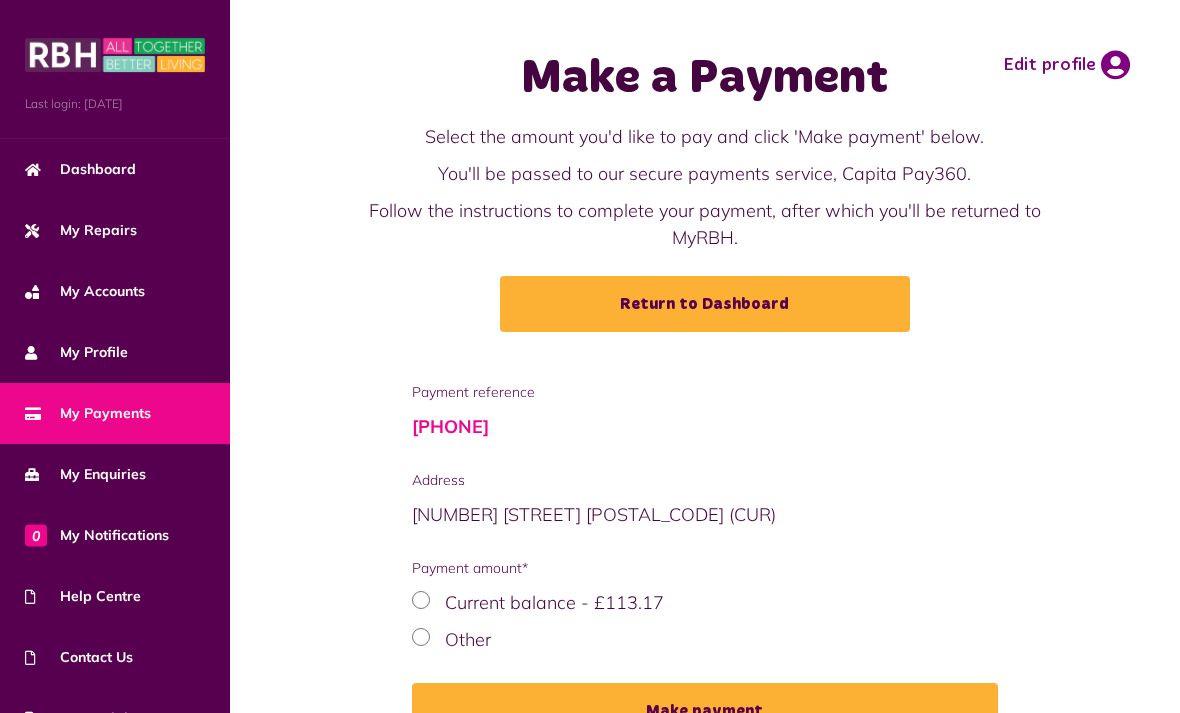 scroll, scrollTop: 13, scrollLeft: 0, axis: vertical 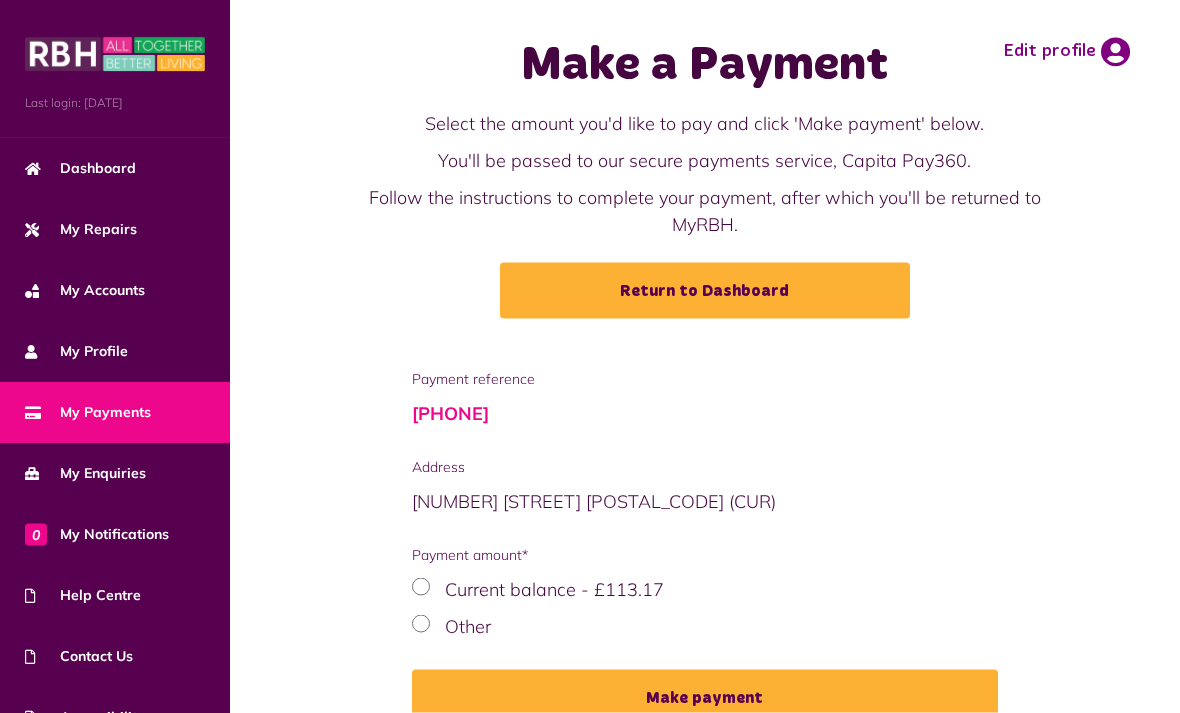 click on "Payment reference
[PHONE]
Address
[NUMBER] [STREET] [POSTAL_CODE] (CUR)
Payment amount*
Other" at bounding box center [705, 547] 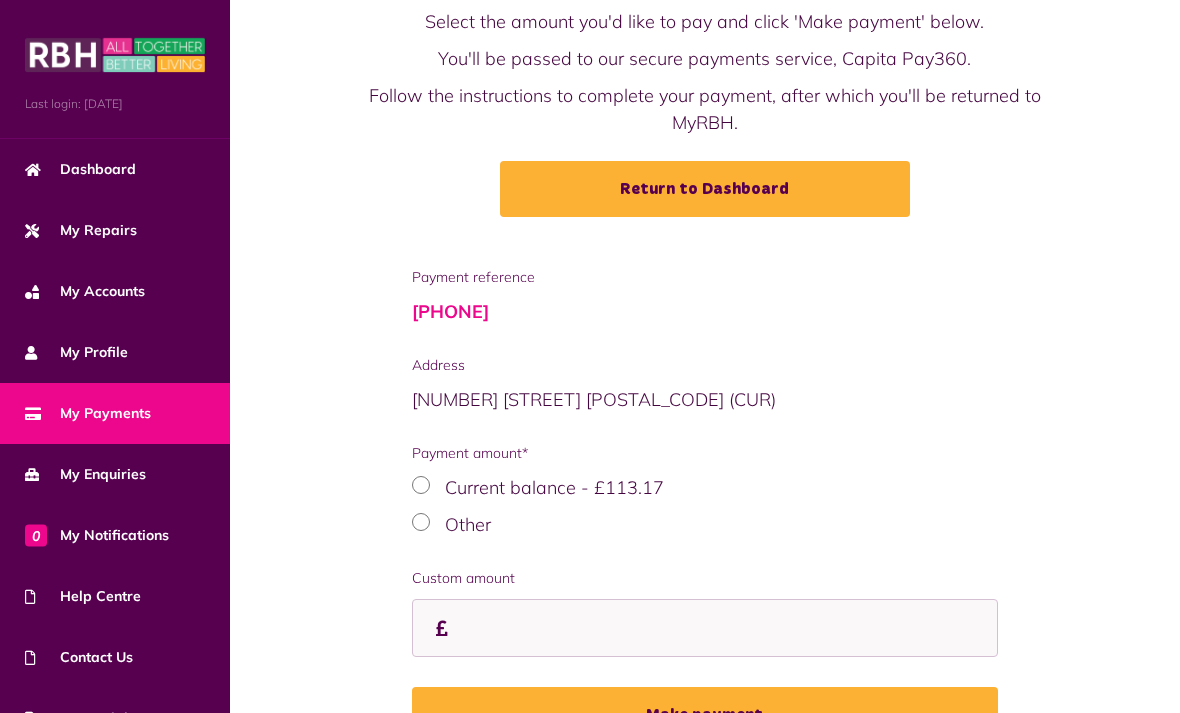 scroll, scrollTop: 174, scrollLeft: 0, axis: vertical 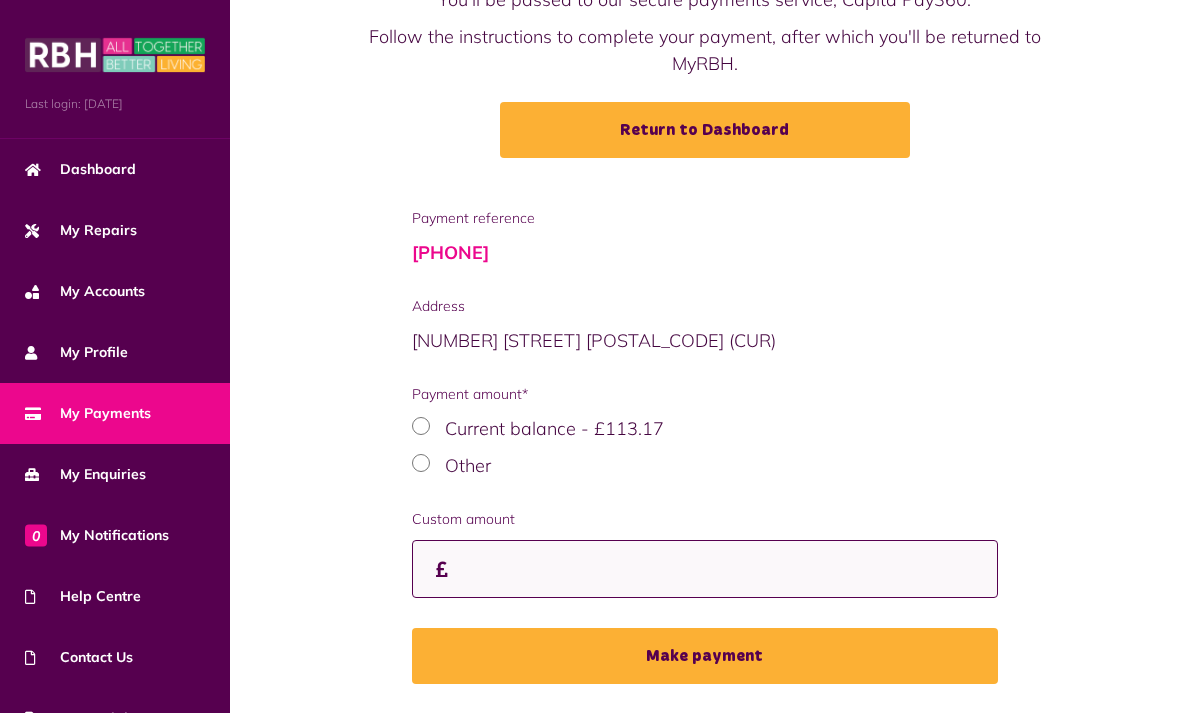 click on "Custom amount" at bounding box center [705, 569] 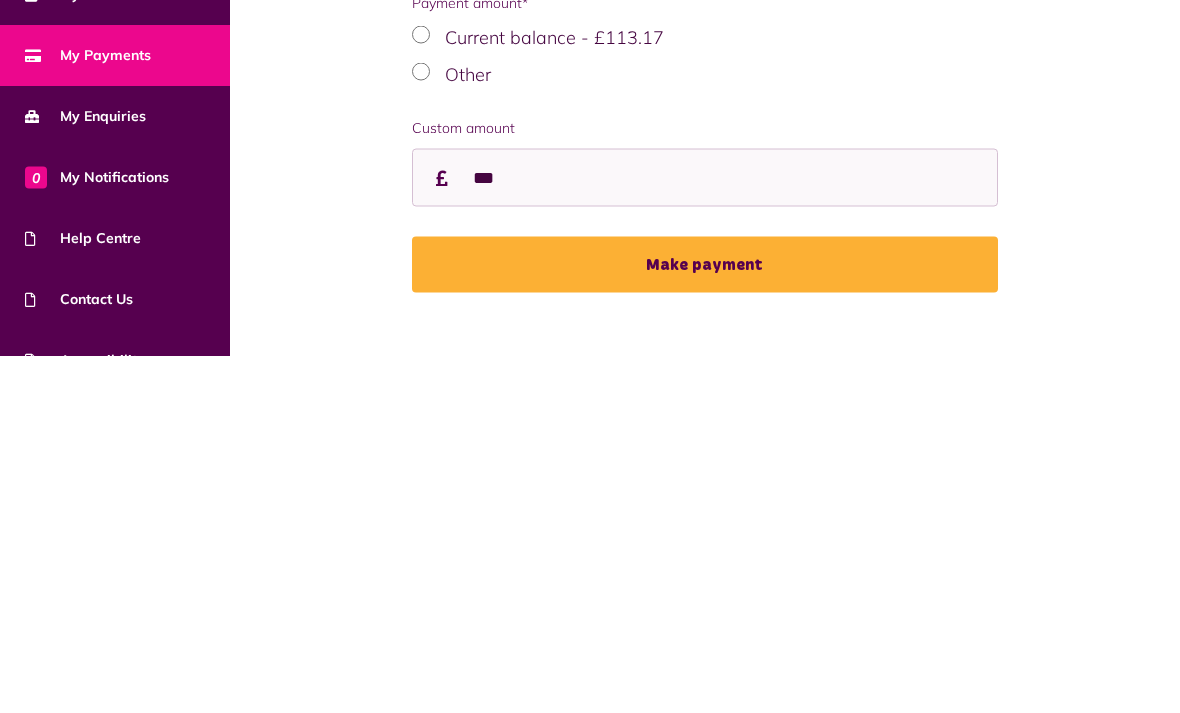 scroll, scrollTop: 174, scrollLeft: 0, axis: vertical 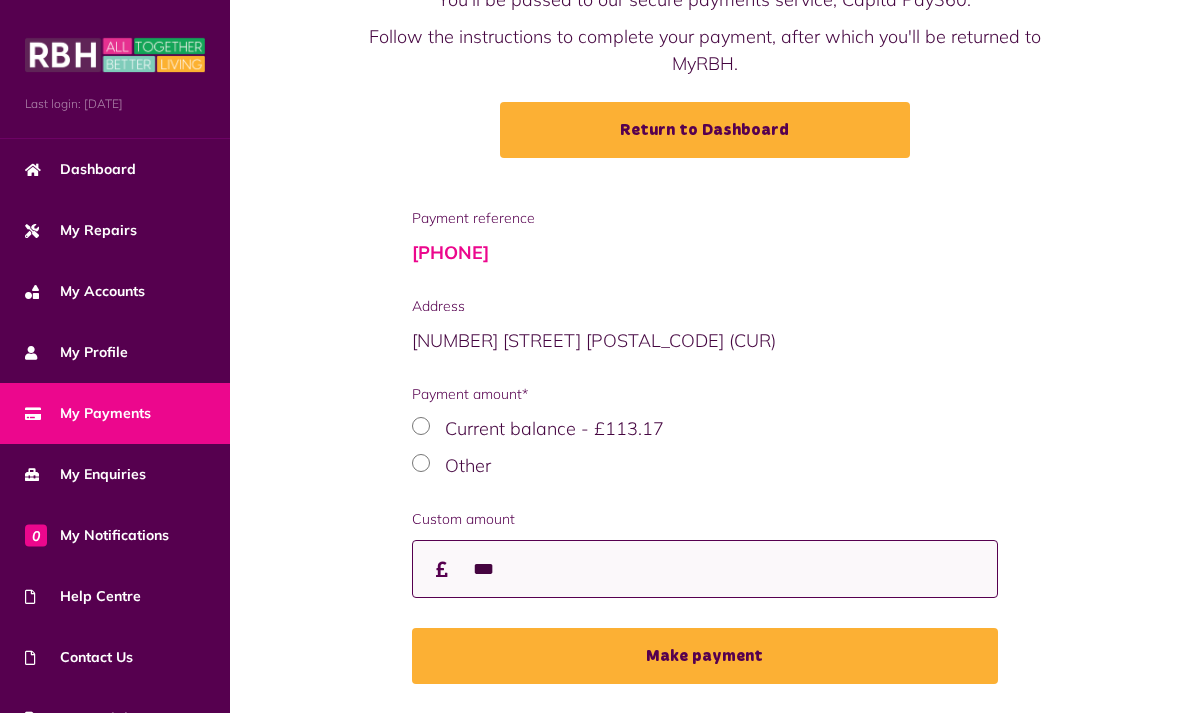 type on "***" 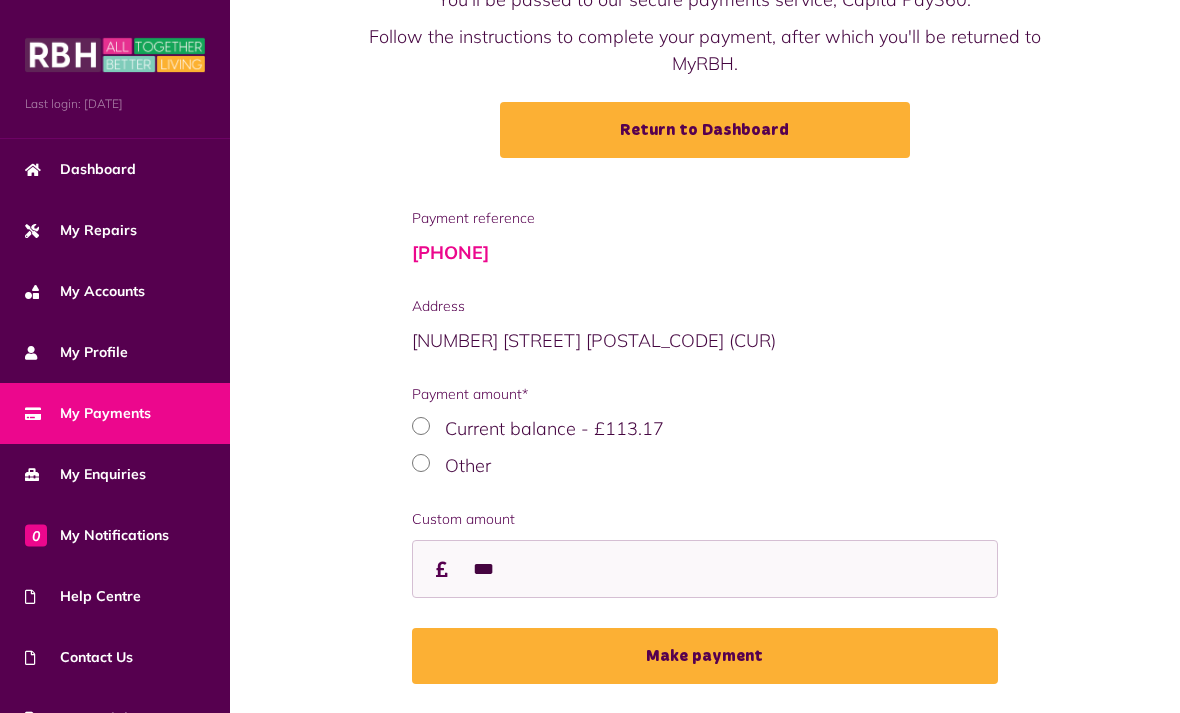click on "Make payment" at bounding box center (705, 656) 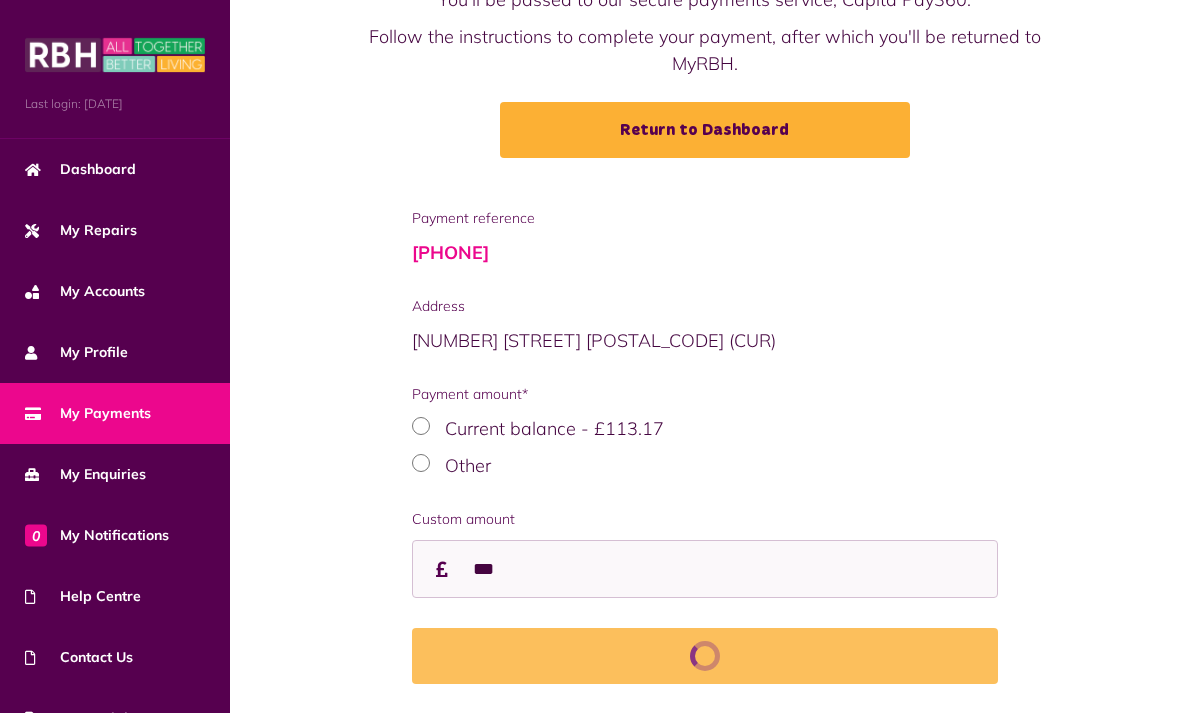 scroll, scrollTop: 238, scrollLeft: 0, axis: vertical 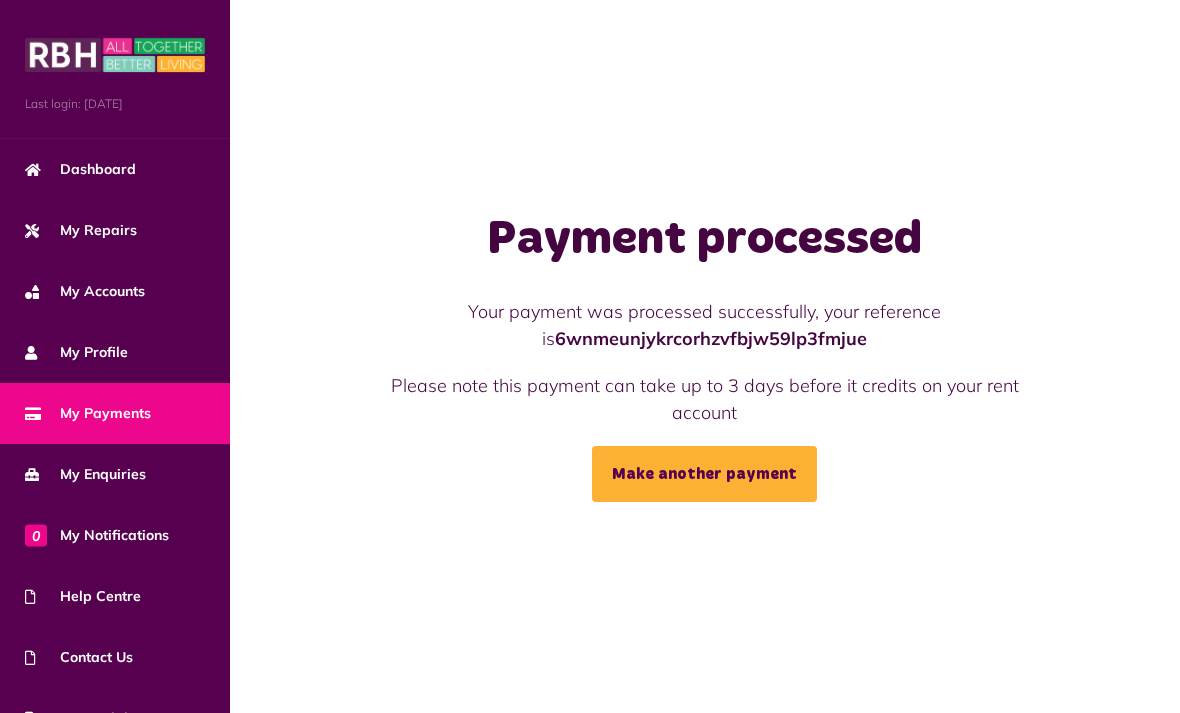 click on "My Profile" at bounding box center (115, 352) 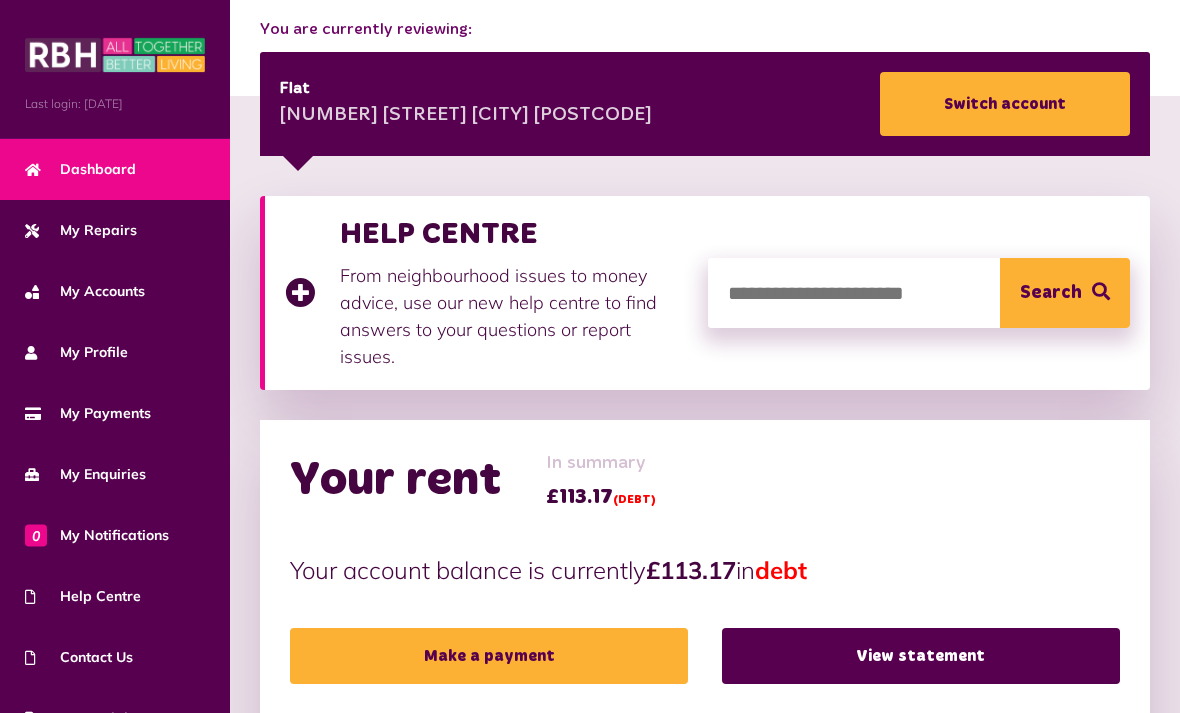 scroll, scrollTop: 0, scrollLeft: 0, axis: both 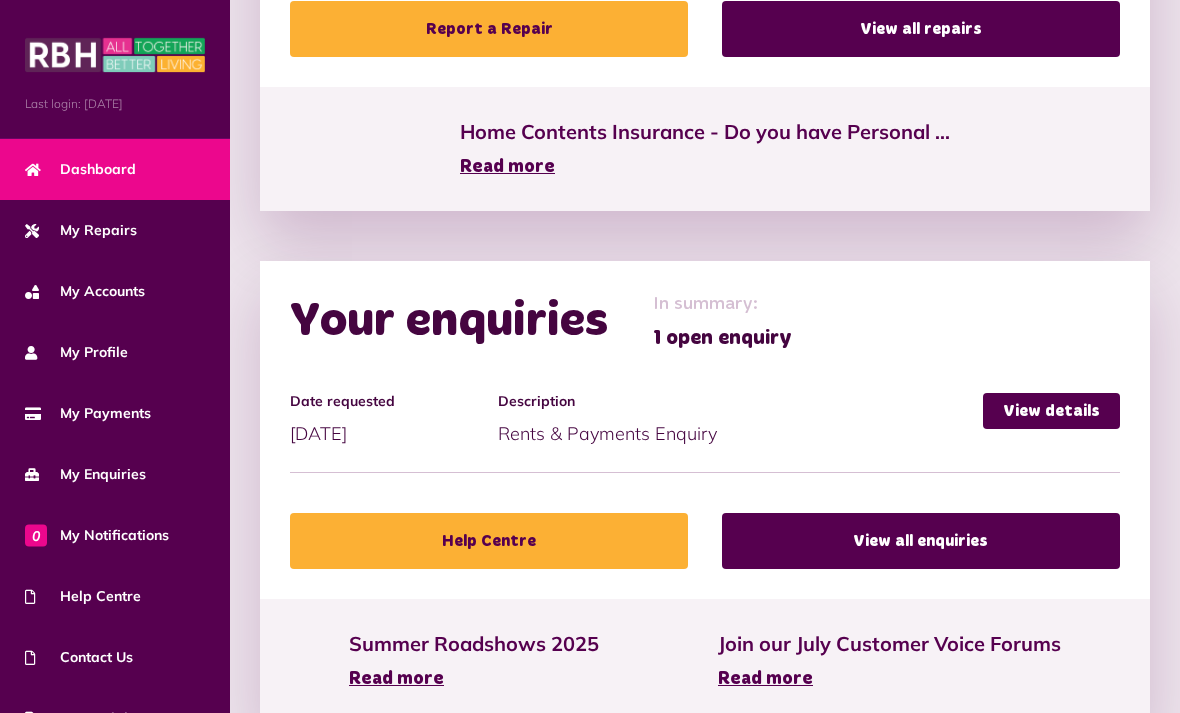 click on "View details" at bounding box center [1051, 411] 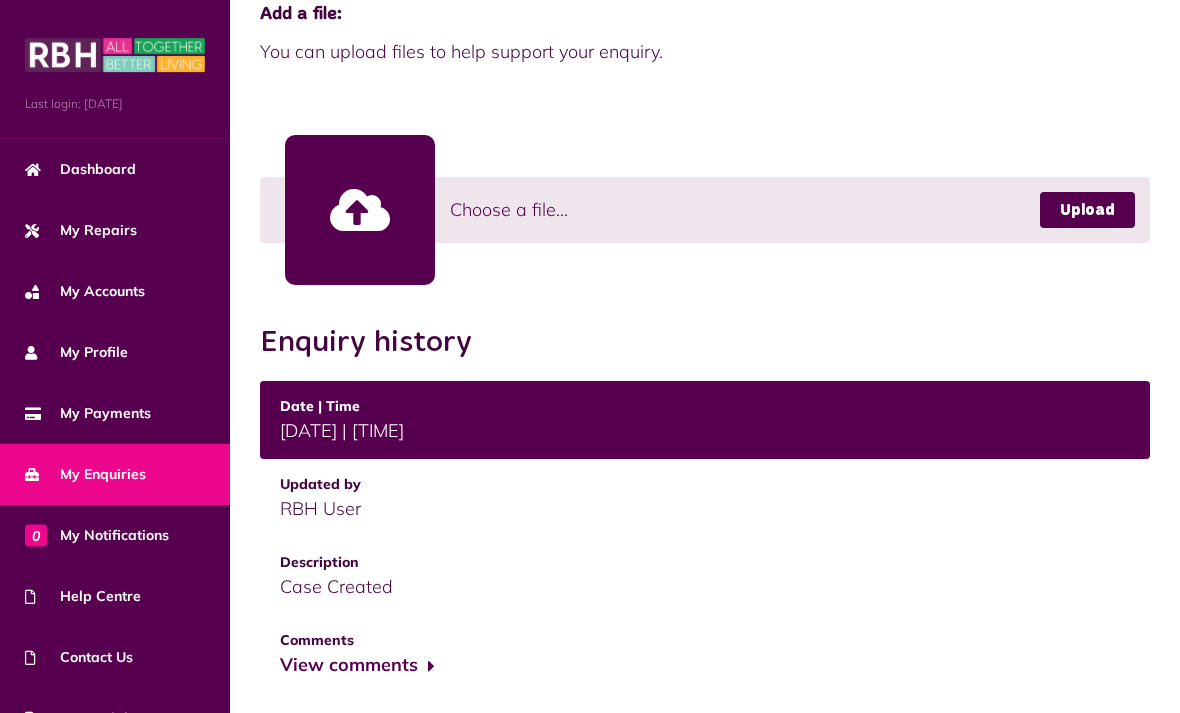 scroll, scrollTop: 574, scrollLeft: 0, axis: vertical 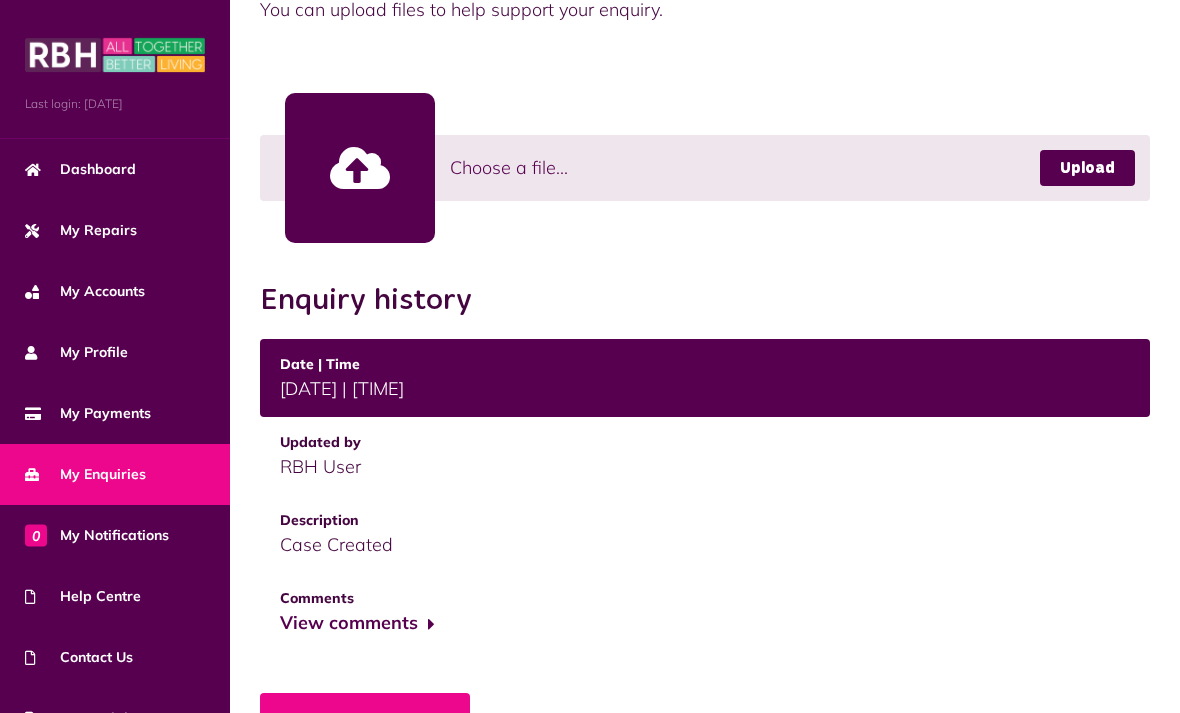 click on "Request update" at bounding box center [365, 721] 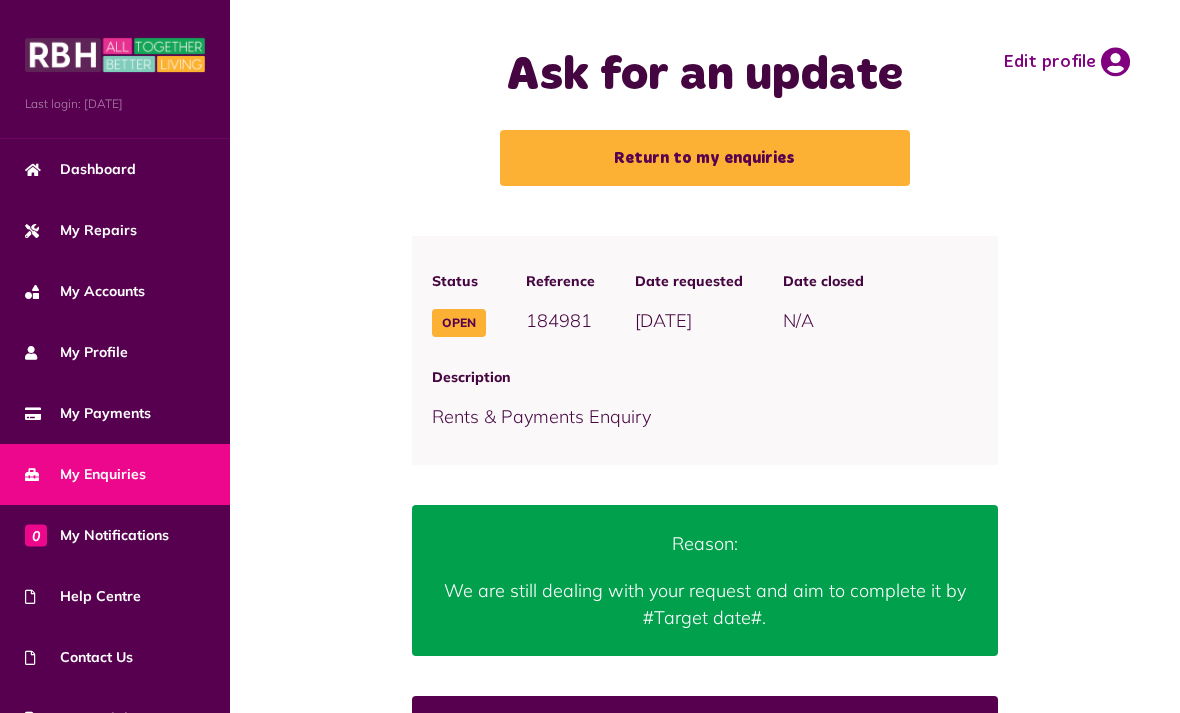 scroll, scrollTop: 16, scrollLeft: 0, axis: vertical 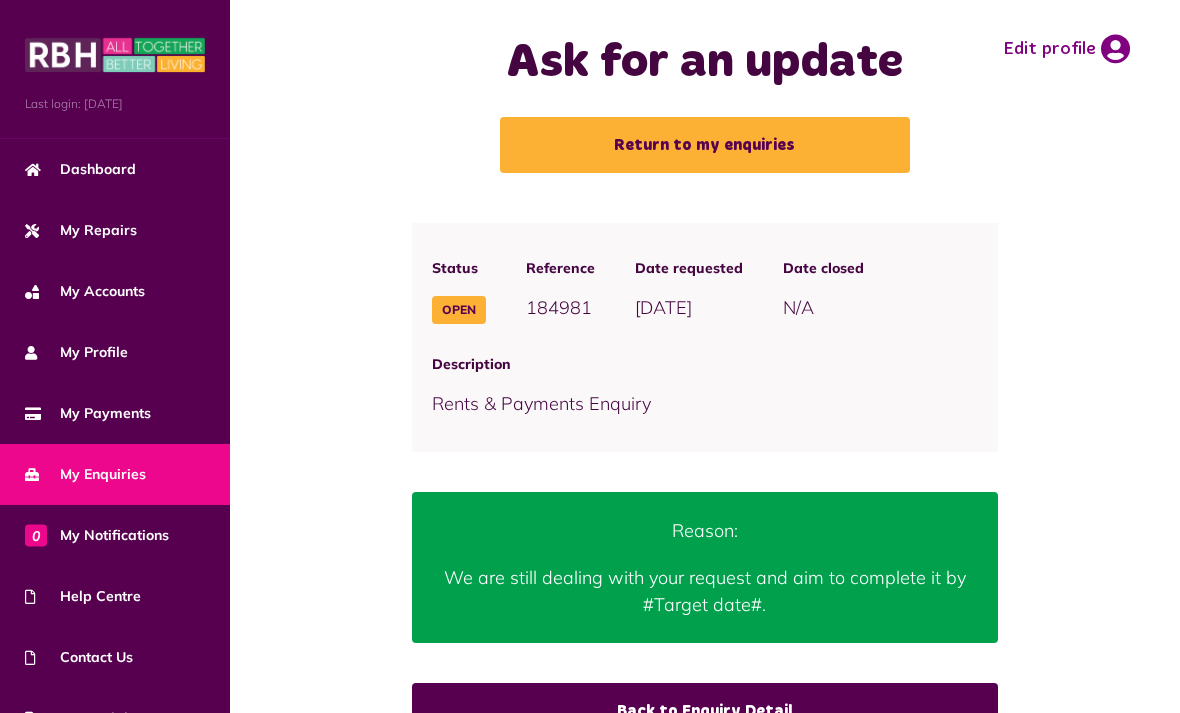 click at bounding box center (1115, 49) 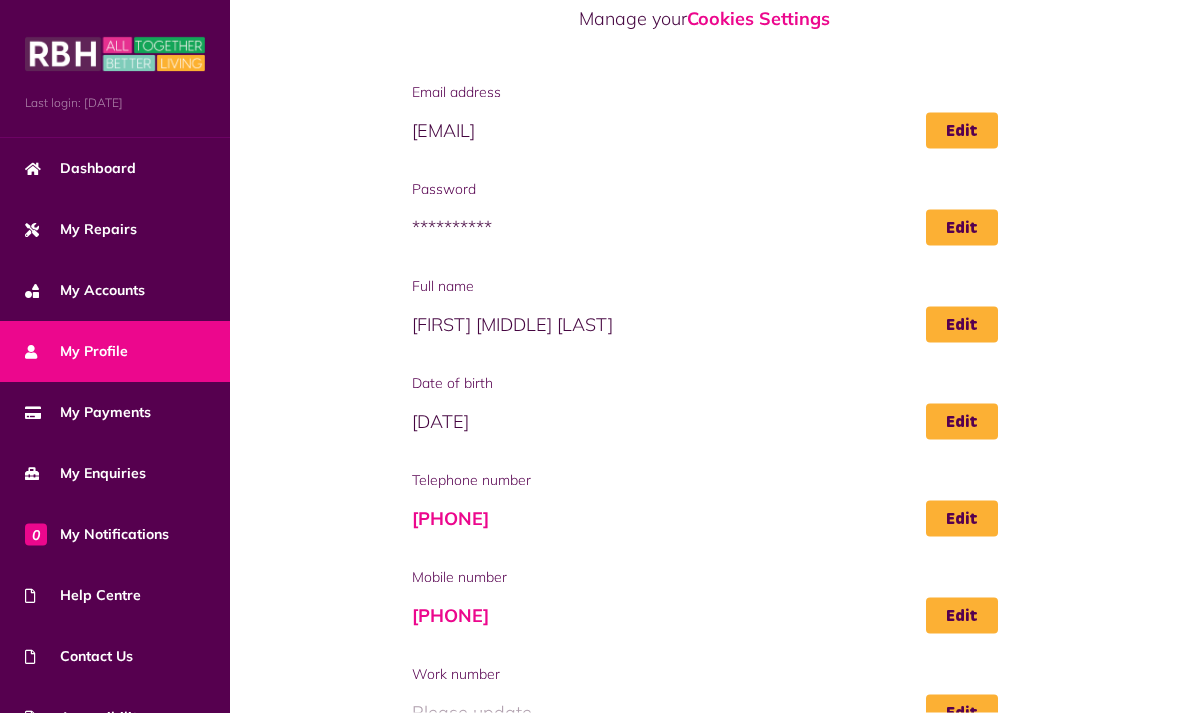 scroll, scrollTop: 177, scrollLeft: 0, axis: vertical 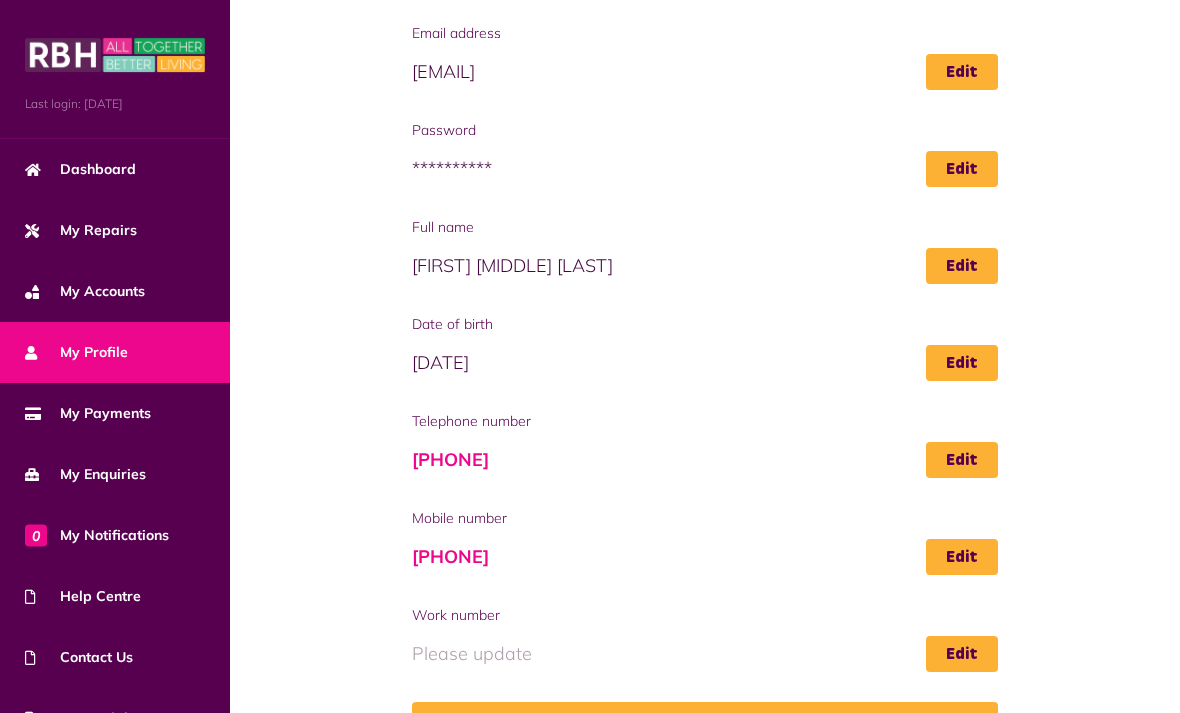 click on "Dashboard" at bounding box center [80, 169] 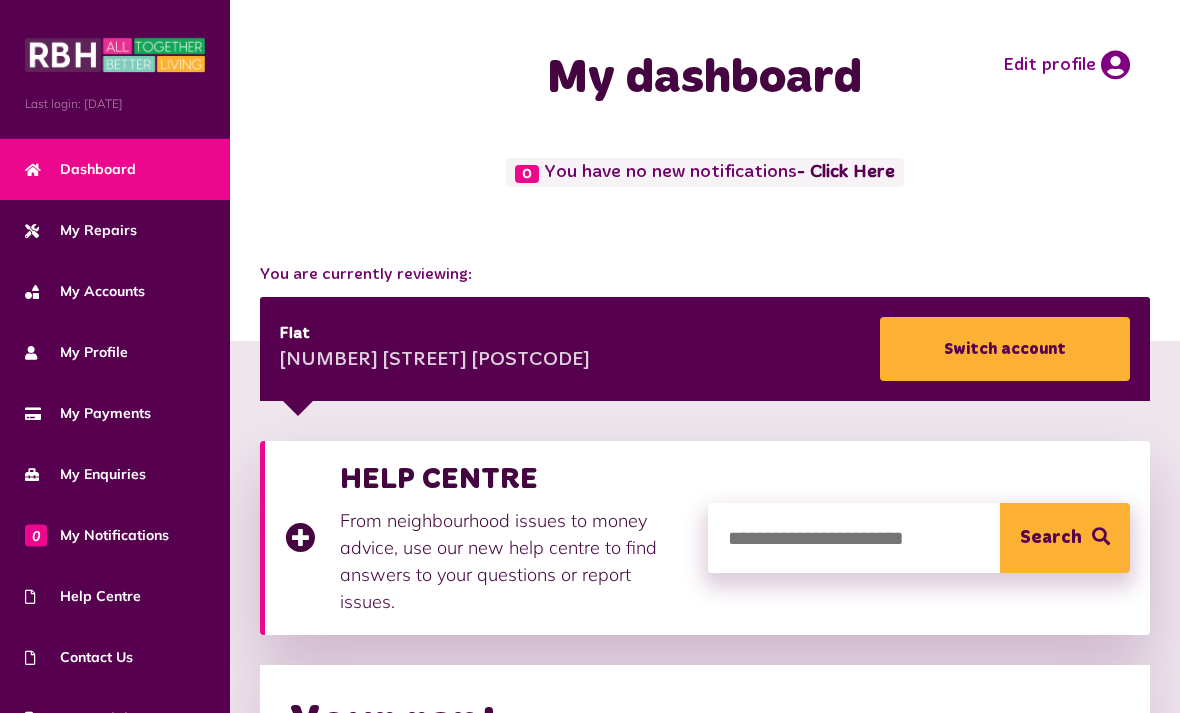 scroll, scrollTop: 0, scrollLeft: 0, axis: both 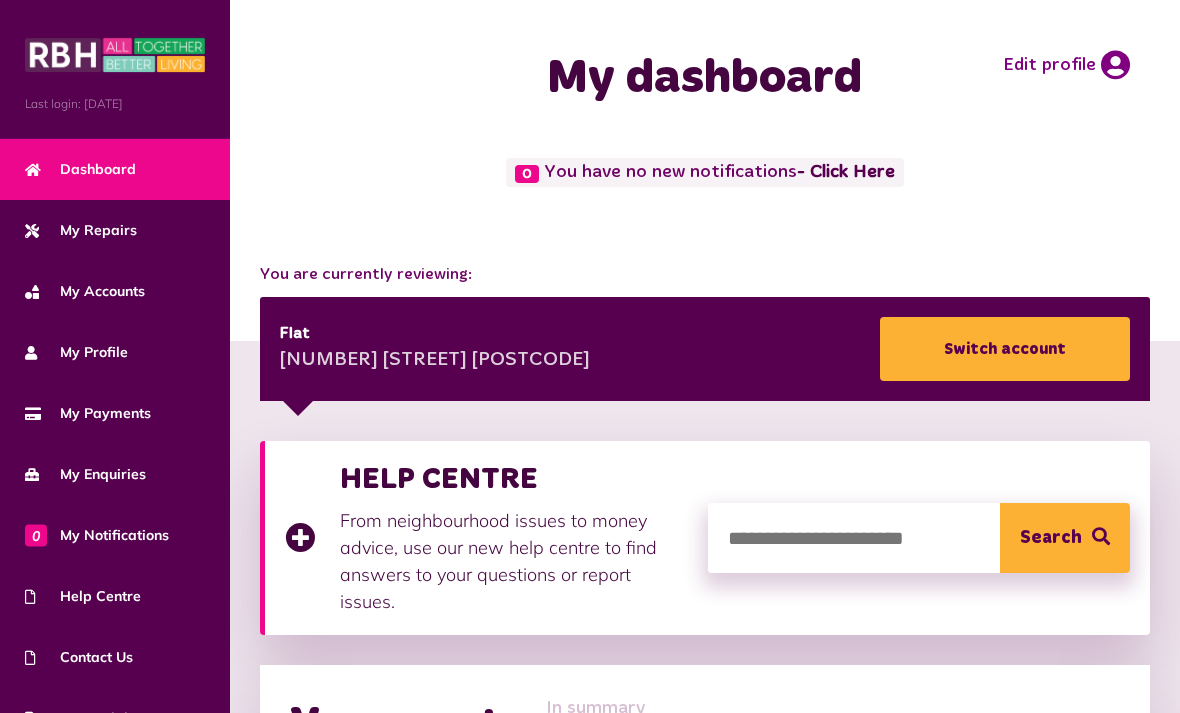 click on "My Payments" at bounding box center [115, 413] 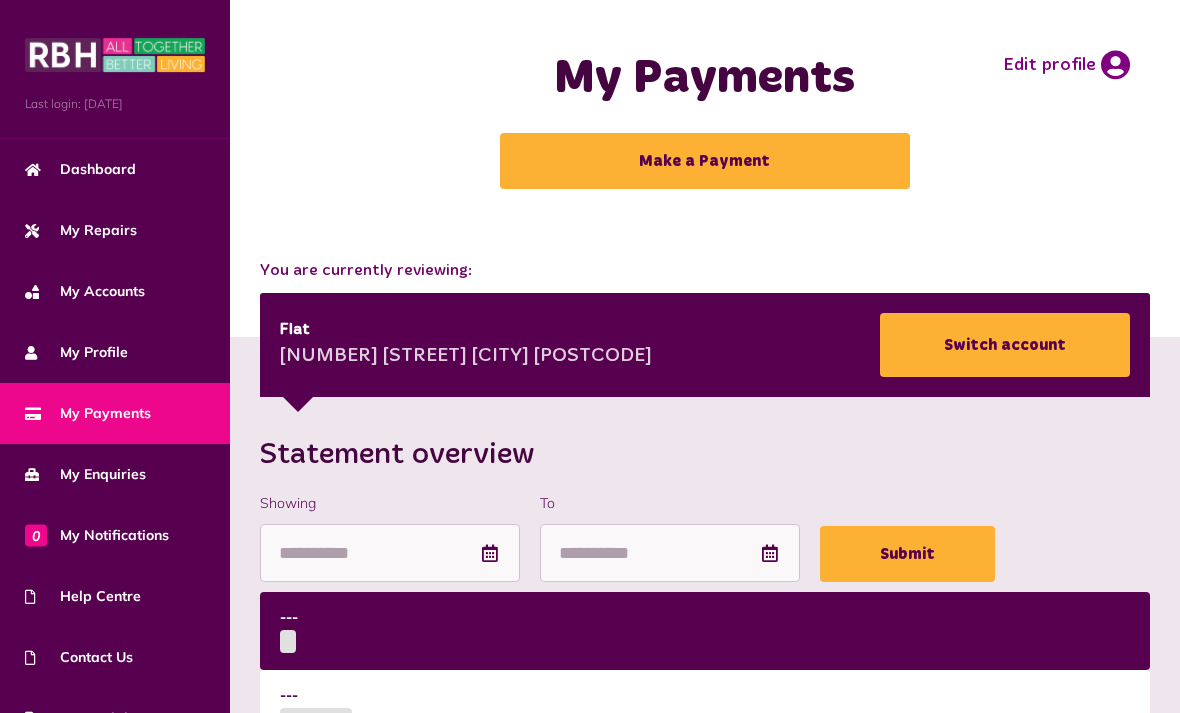 scroll, scrollTop: 0, scrollLeft: 0, axis: both 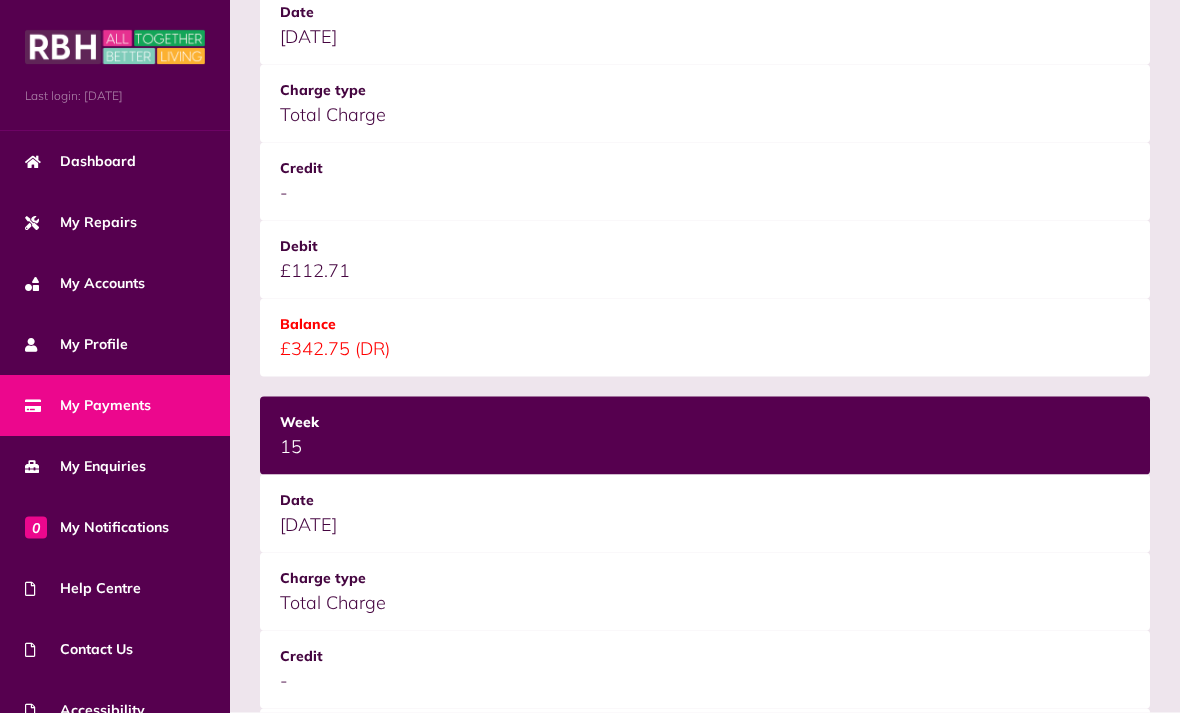 click on "My Enquiries" at bounding box center (115, 467) 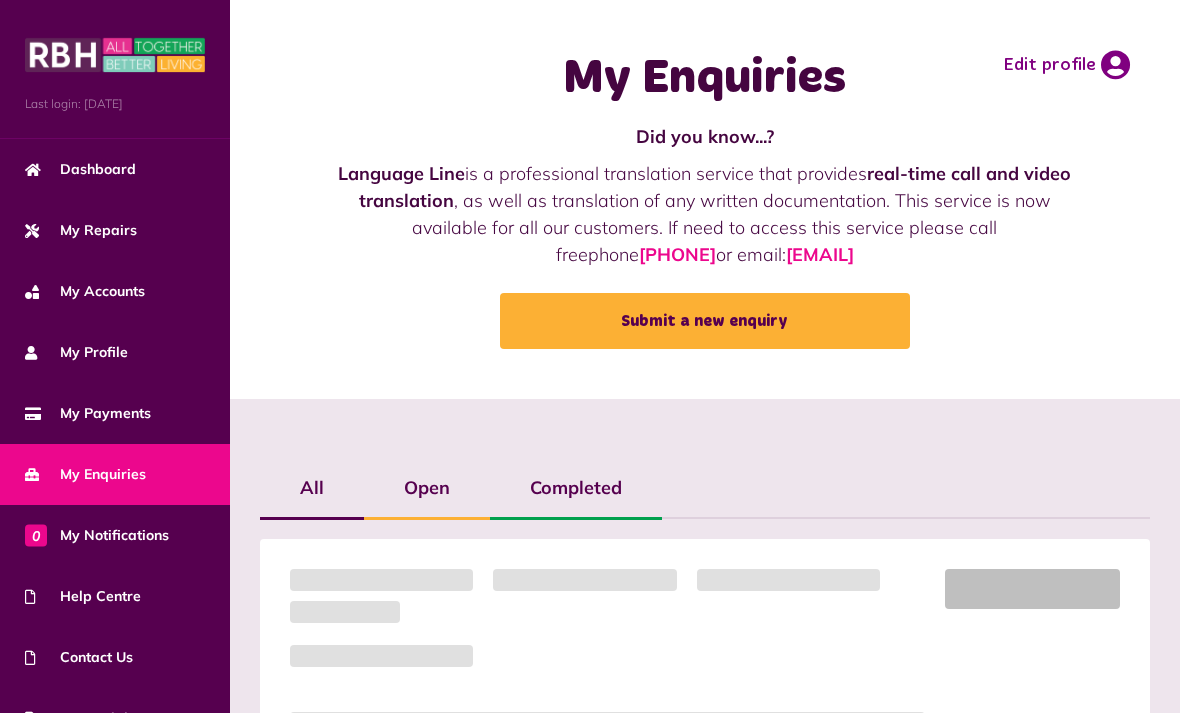 scroll, scrollTop: 0, scrollLeft: 0, axis: both 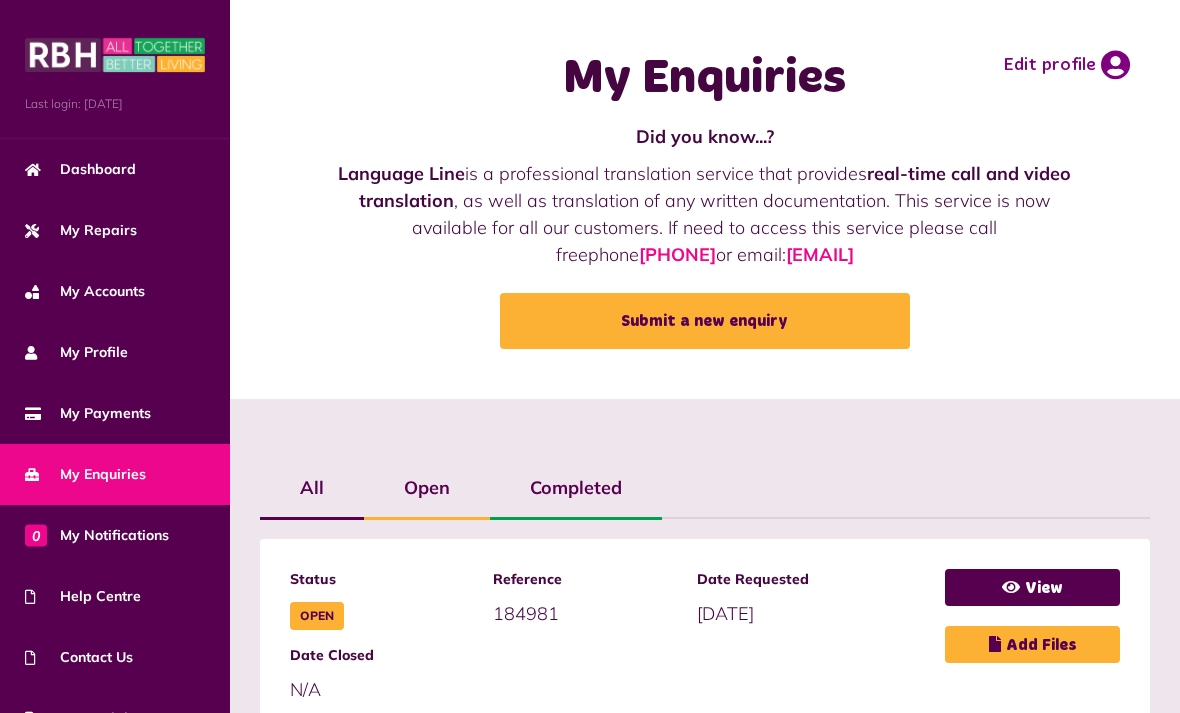 click on "Dashboard" at bounding box center (80, 169) 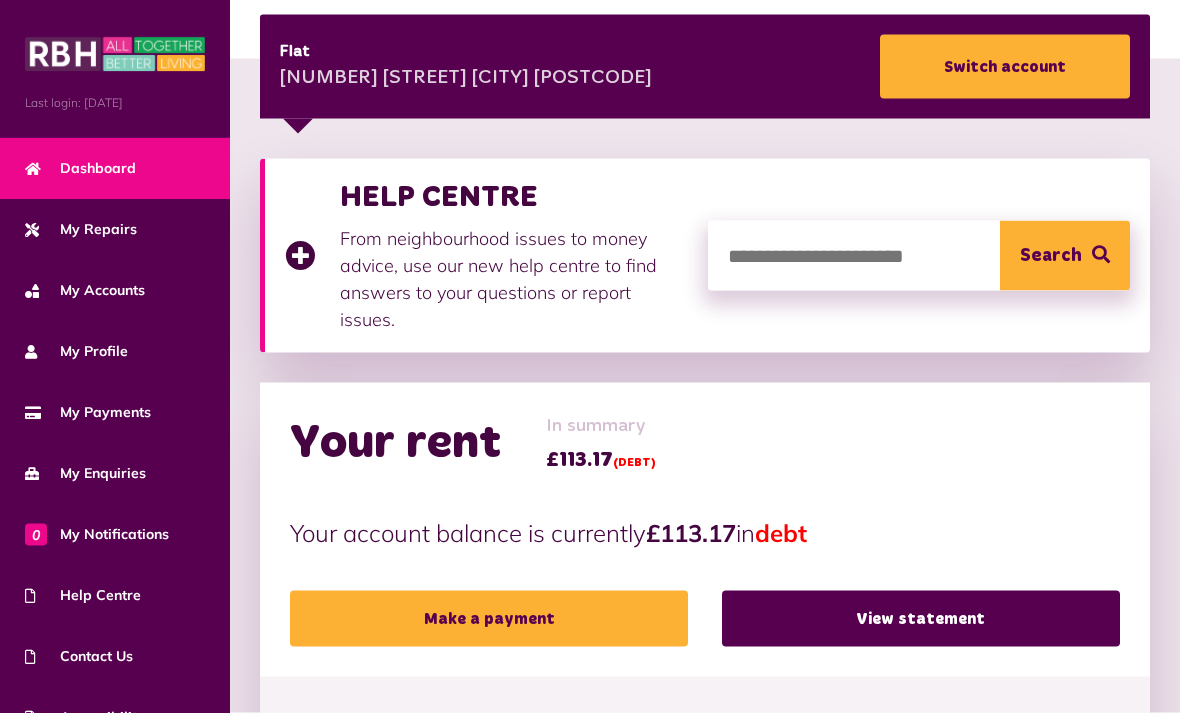 scroll, scrollTop: 283, scrollLeft: 0, axis: vertical 